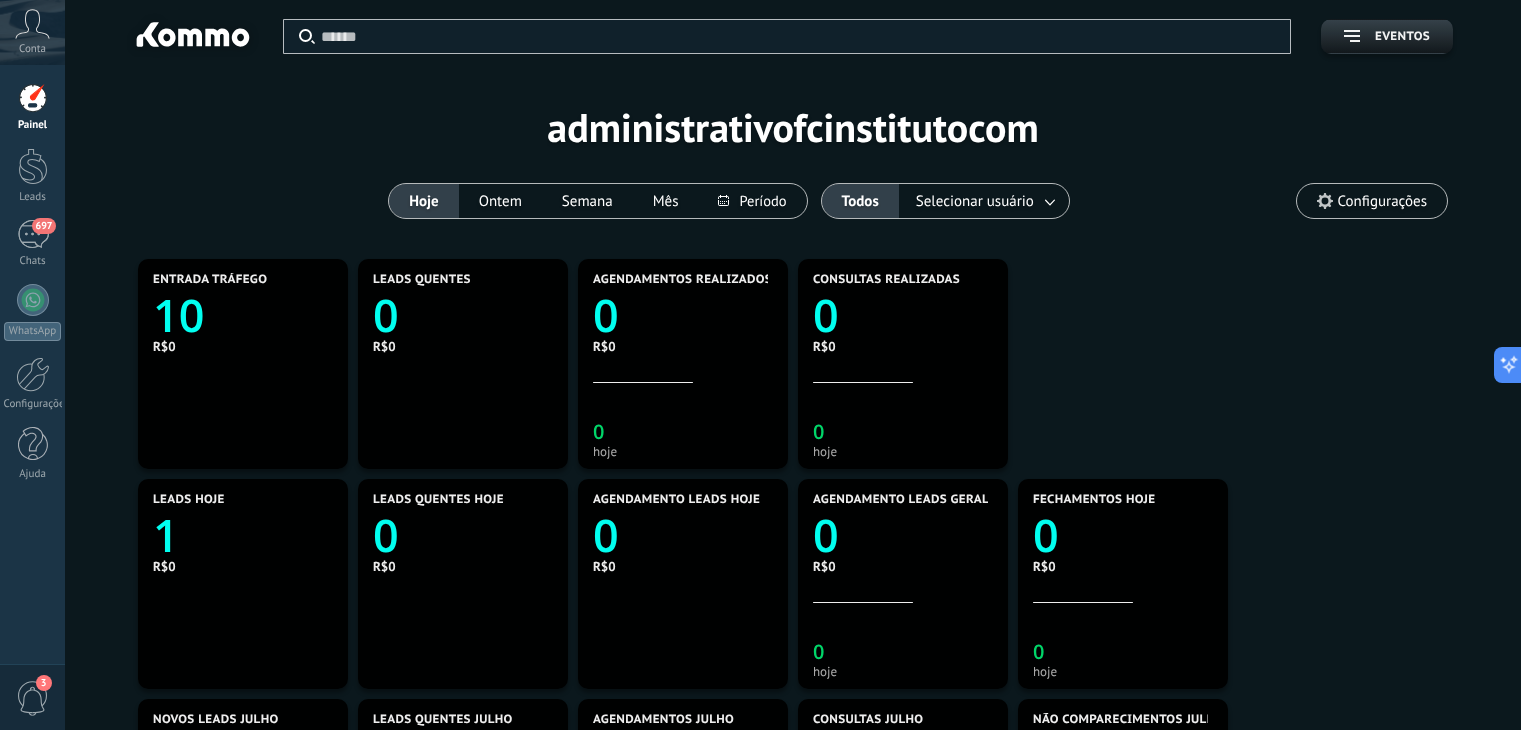 scroll, scrollTop: 0, scrollLeft: 0, axis: both 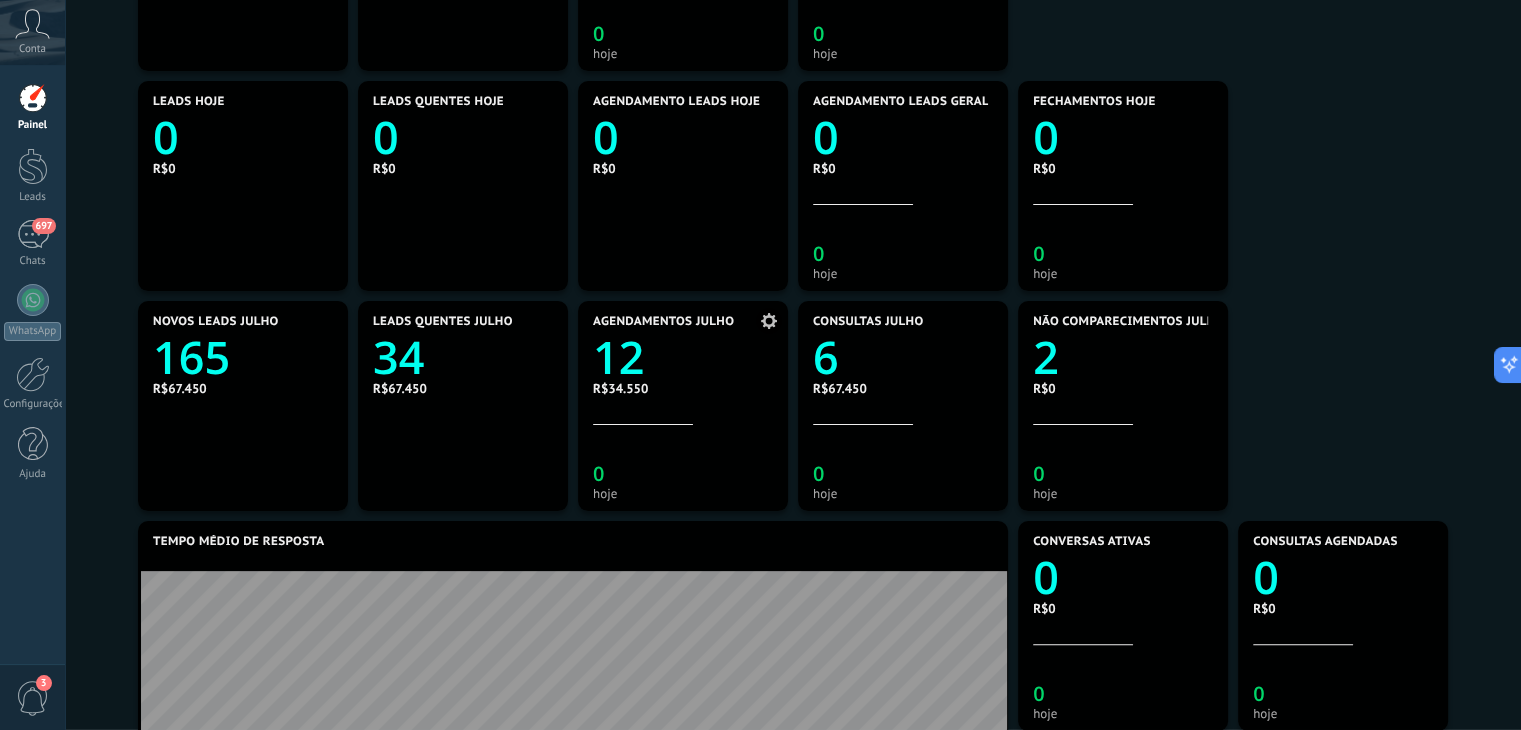 click on "12" 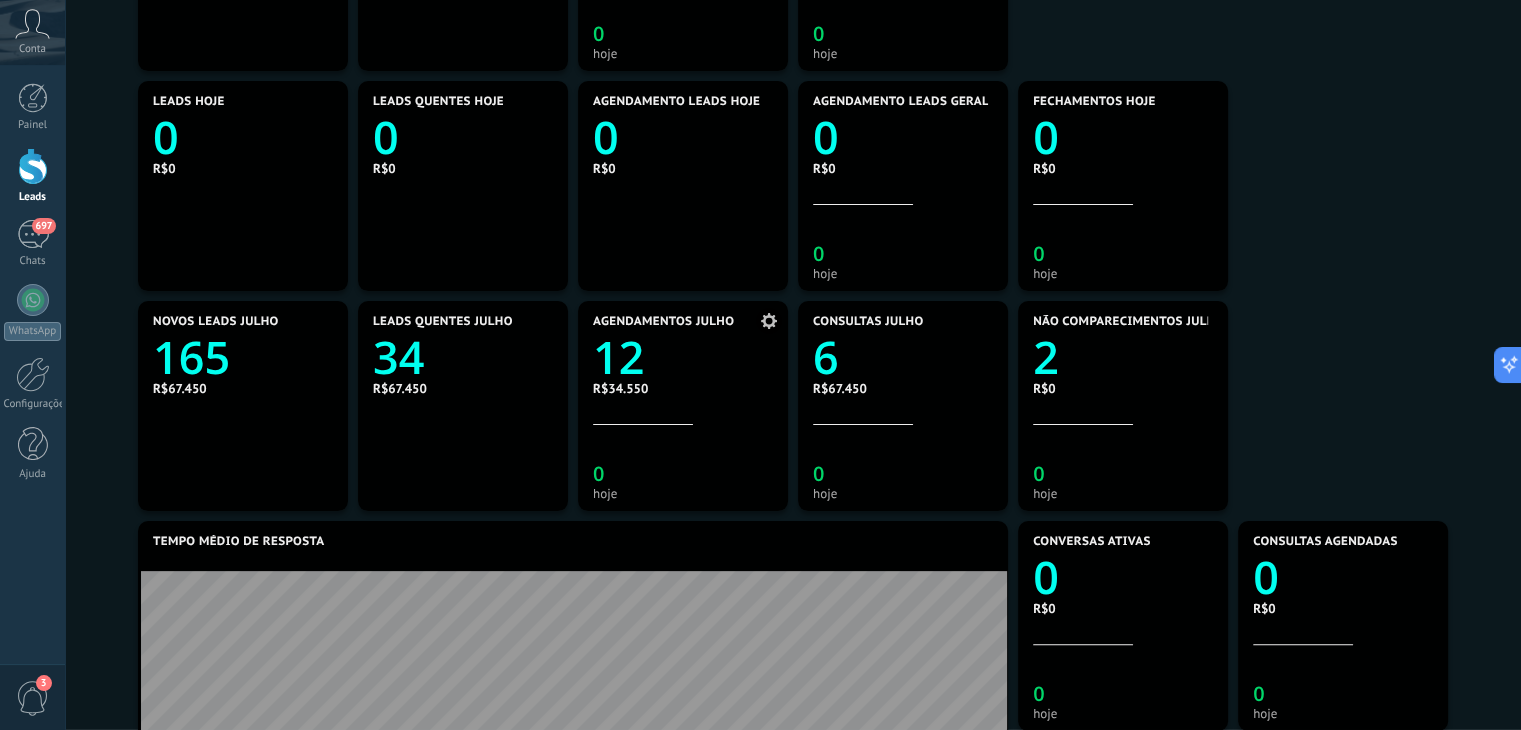 scroll, scrollTop: 0, scrollLeft: 0, axis: both 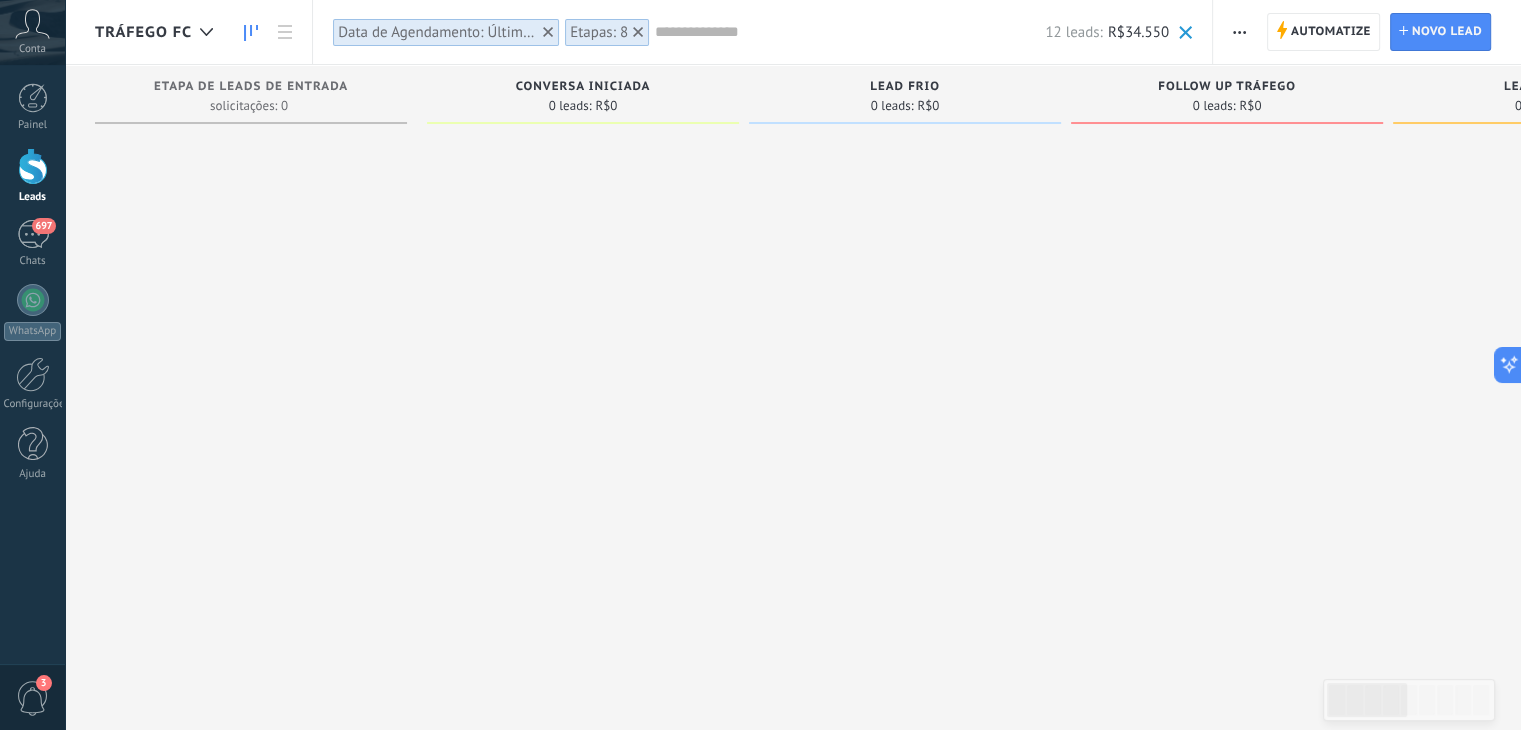 click at bounding box center [850, 32] 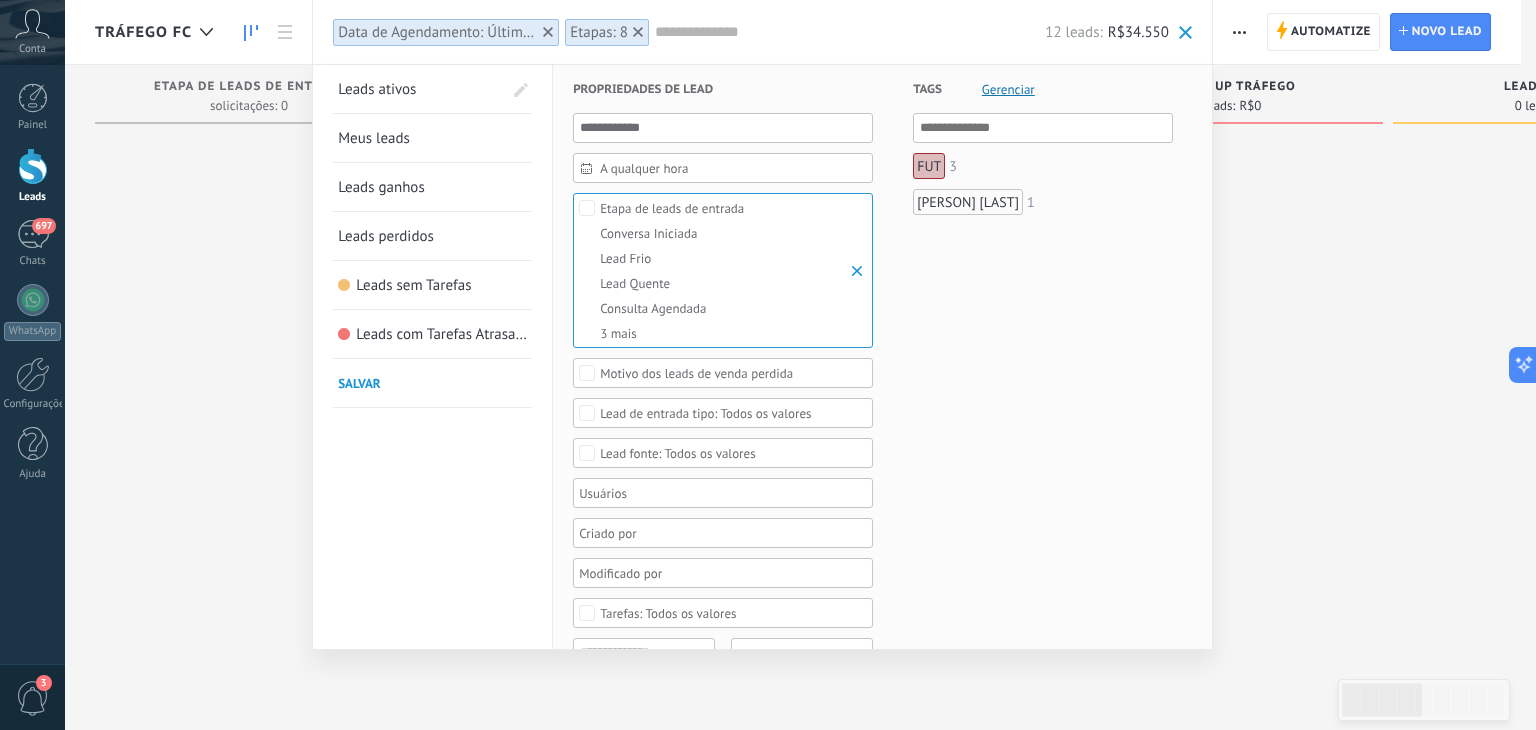 click on "Etapa de leads de entrada" at bounding box center [672, 208] 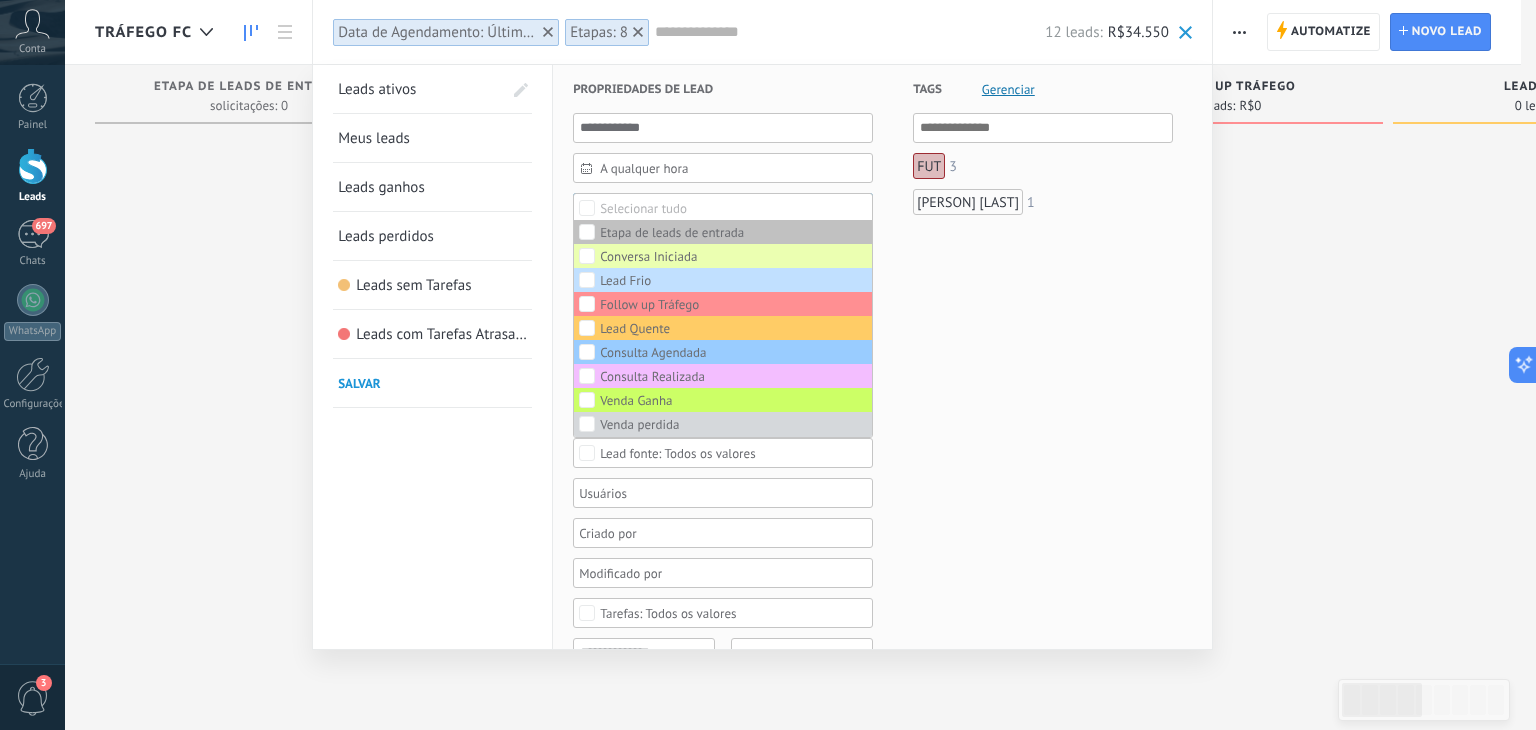 click on "Tags Gerenciar E Ou FUT 3 [PERSON] [LAST] 1" at bounding box center (1023, 835) 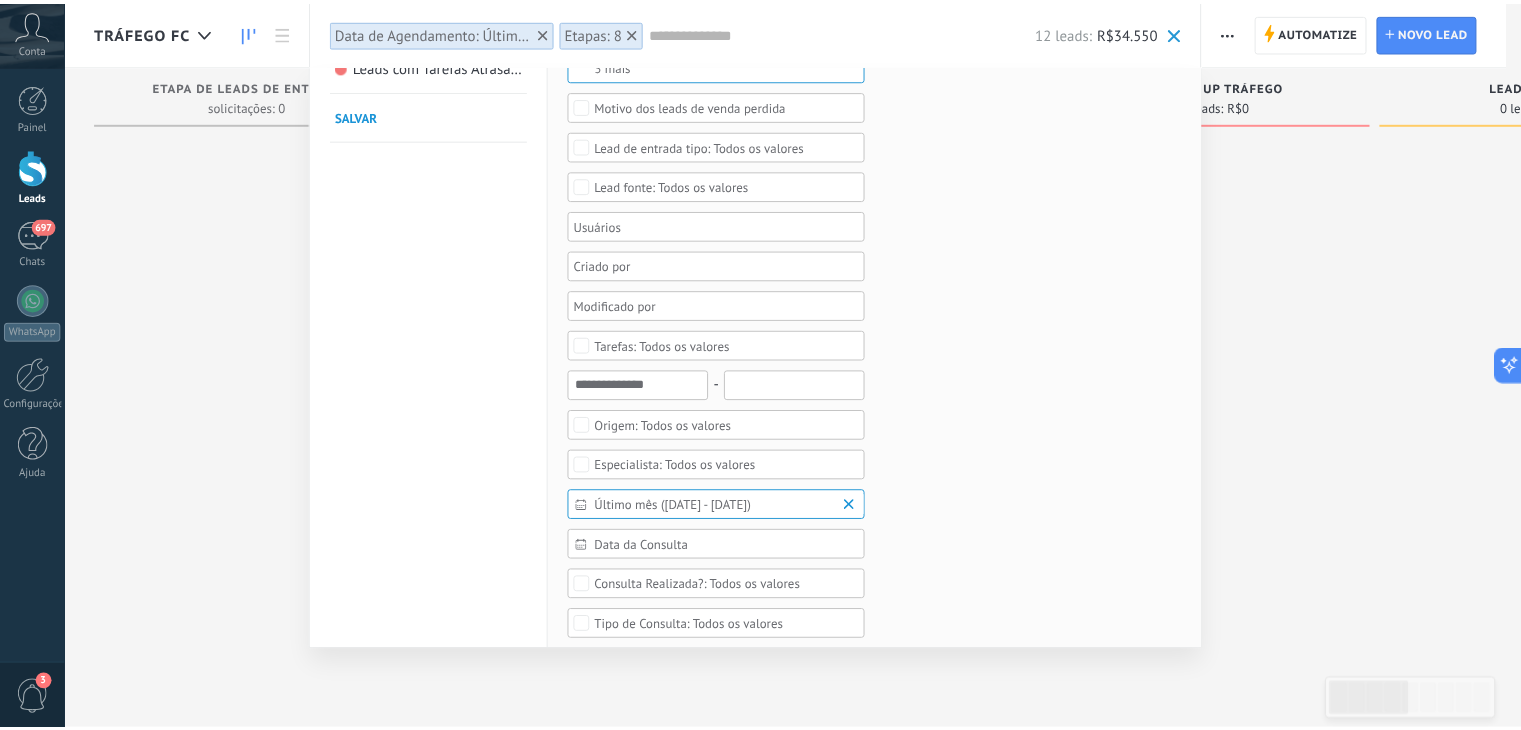 scroll, scrollTop: 271, scrollLeft: 0, axis: vertical 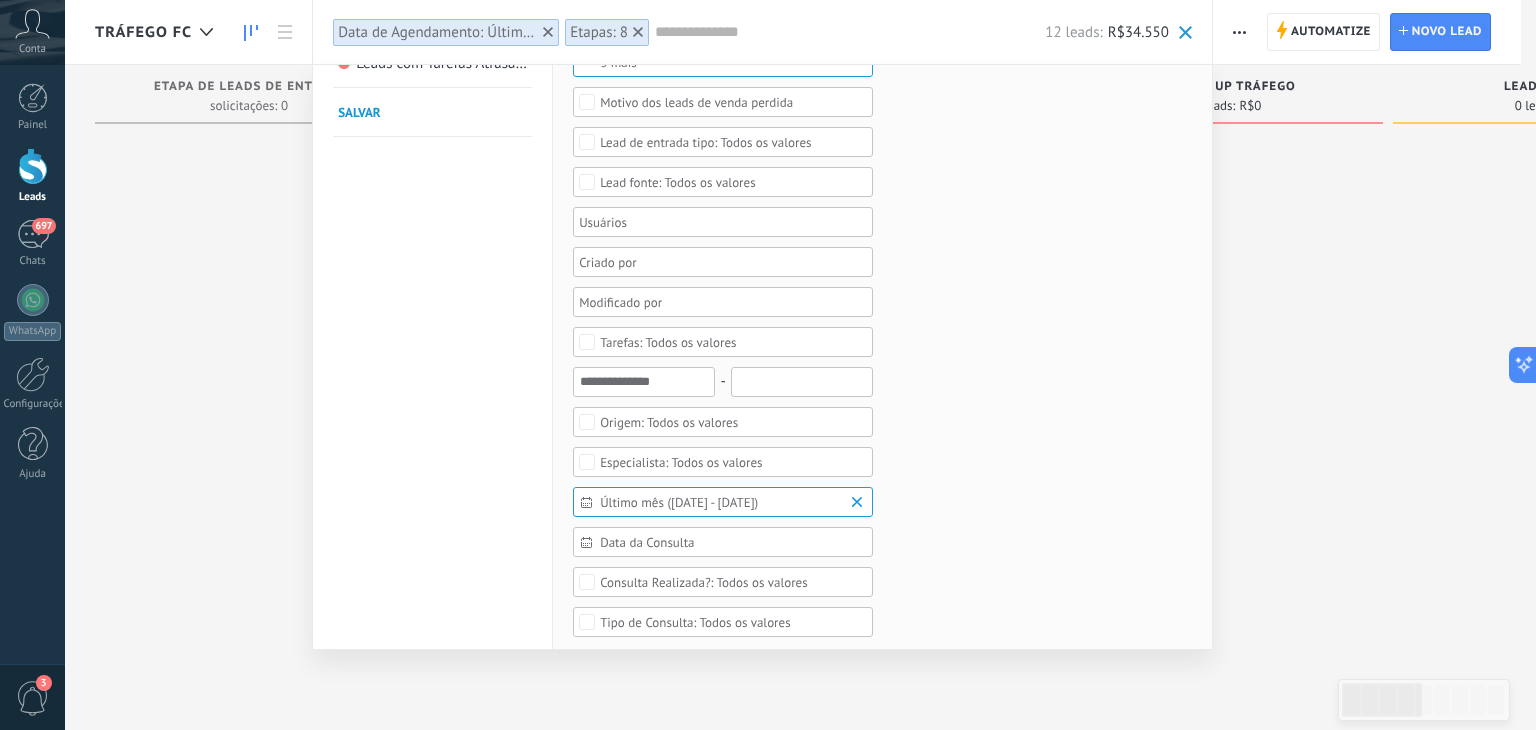 click at bounding box center [768, 365] 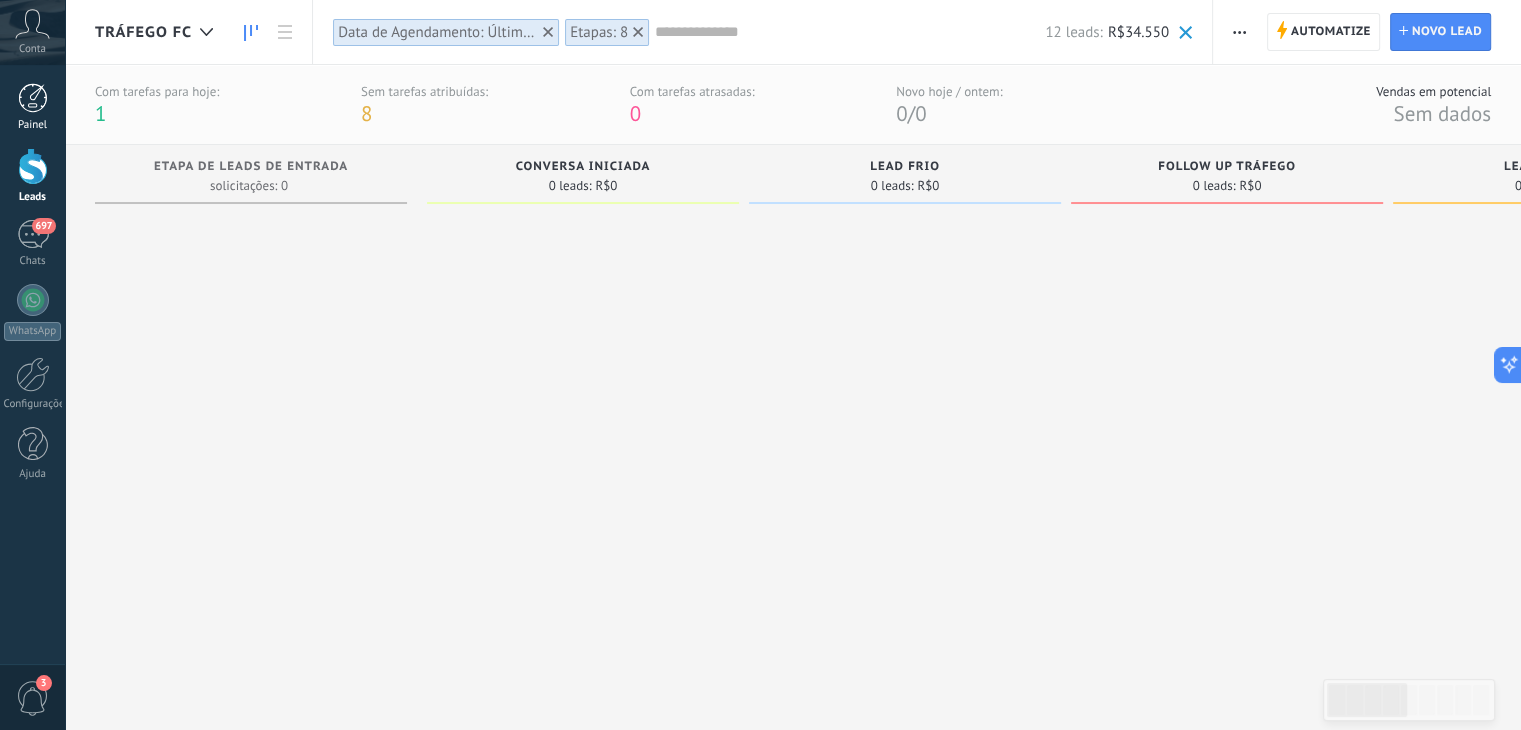 click at bounding box center [33, 98] 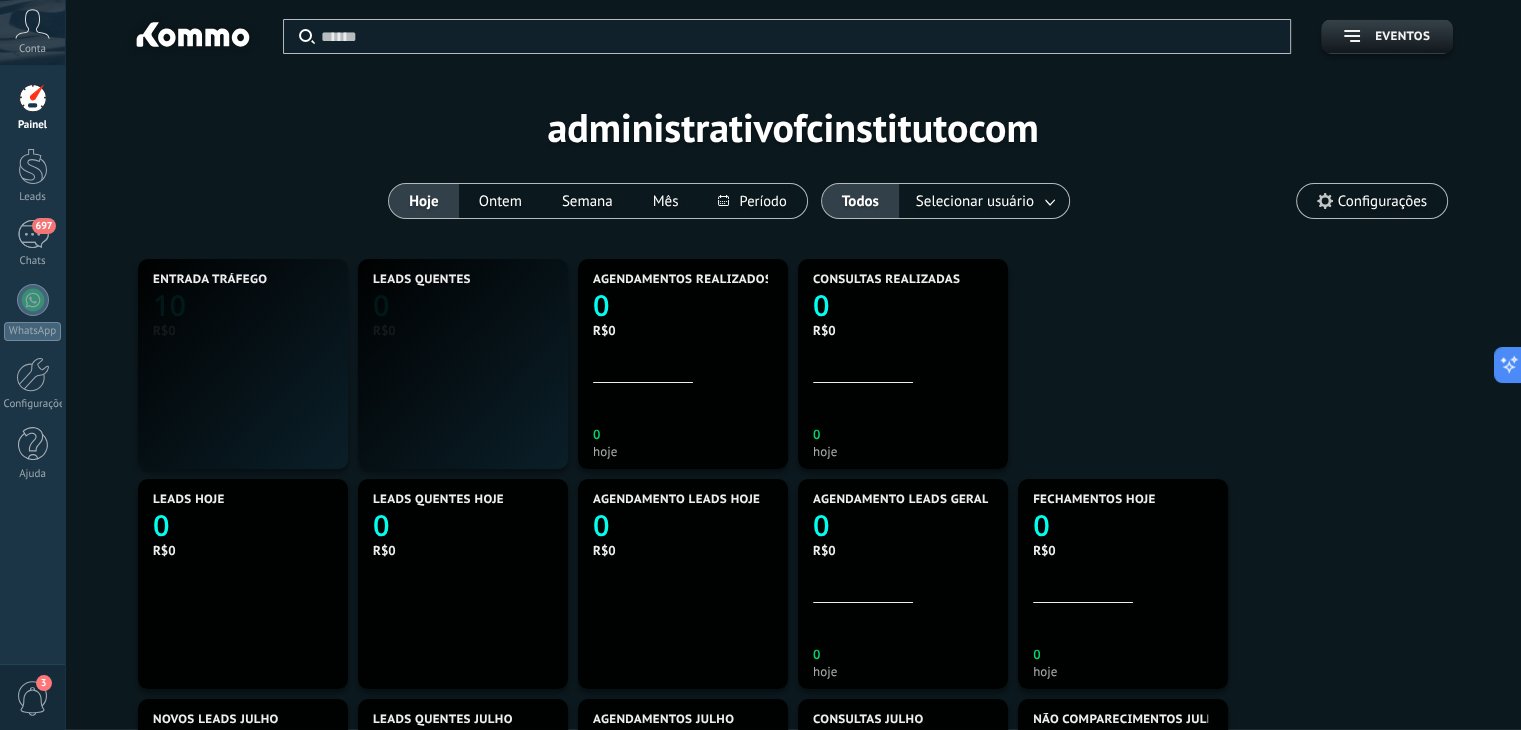 scroll, scrollTop: 999627, scrollLeft: 999134, axis: both 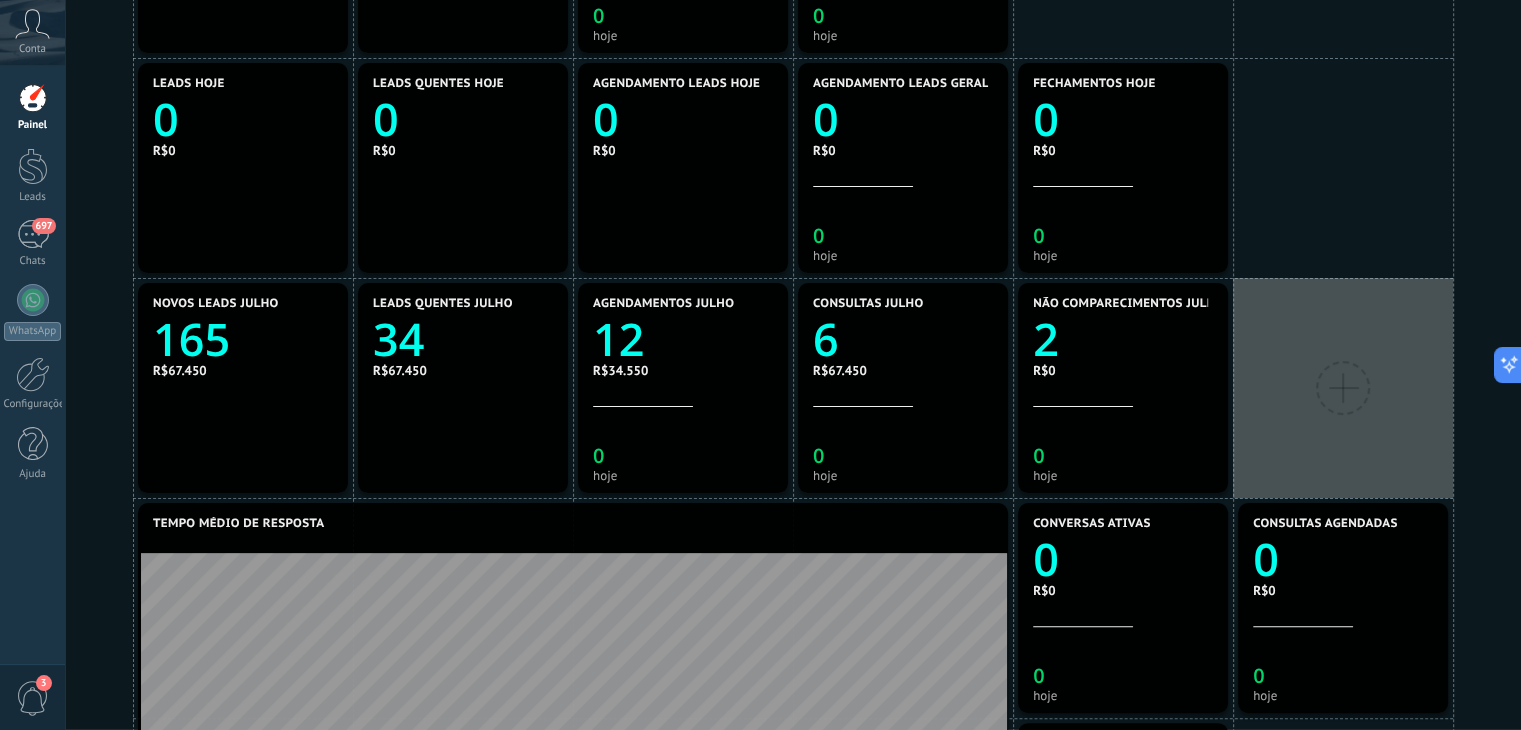 click at bounding box center (1343, 388) 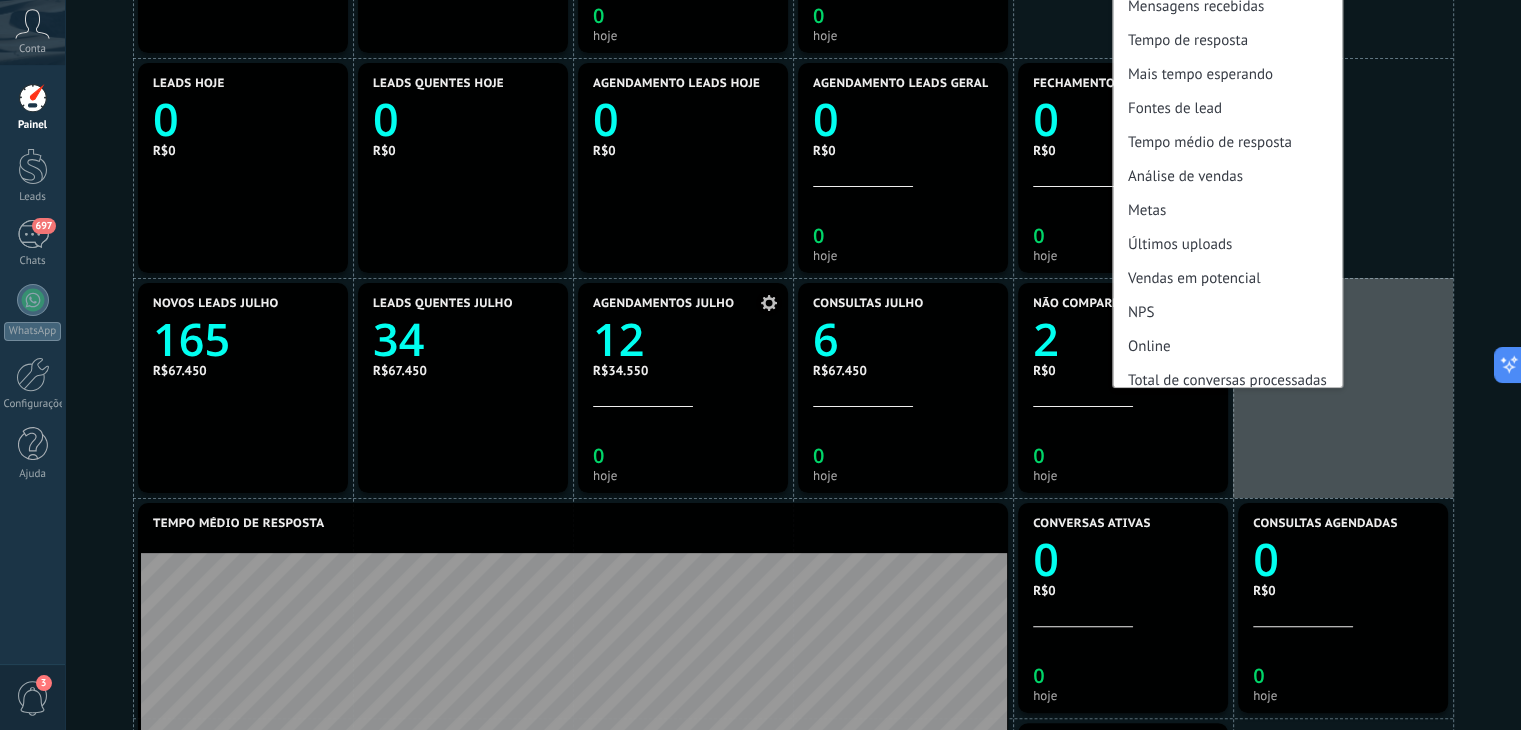 click on "12" 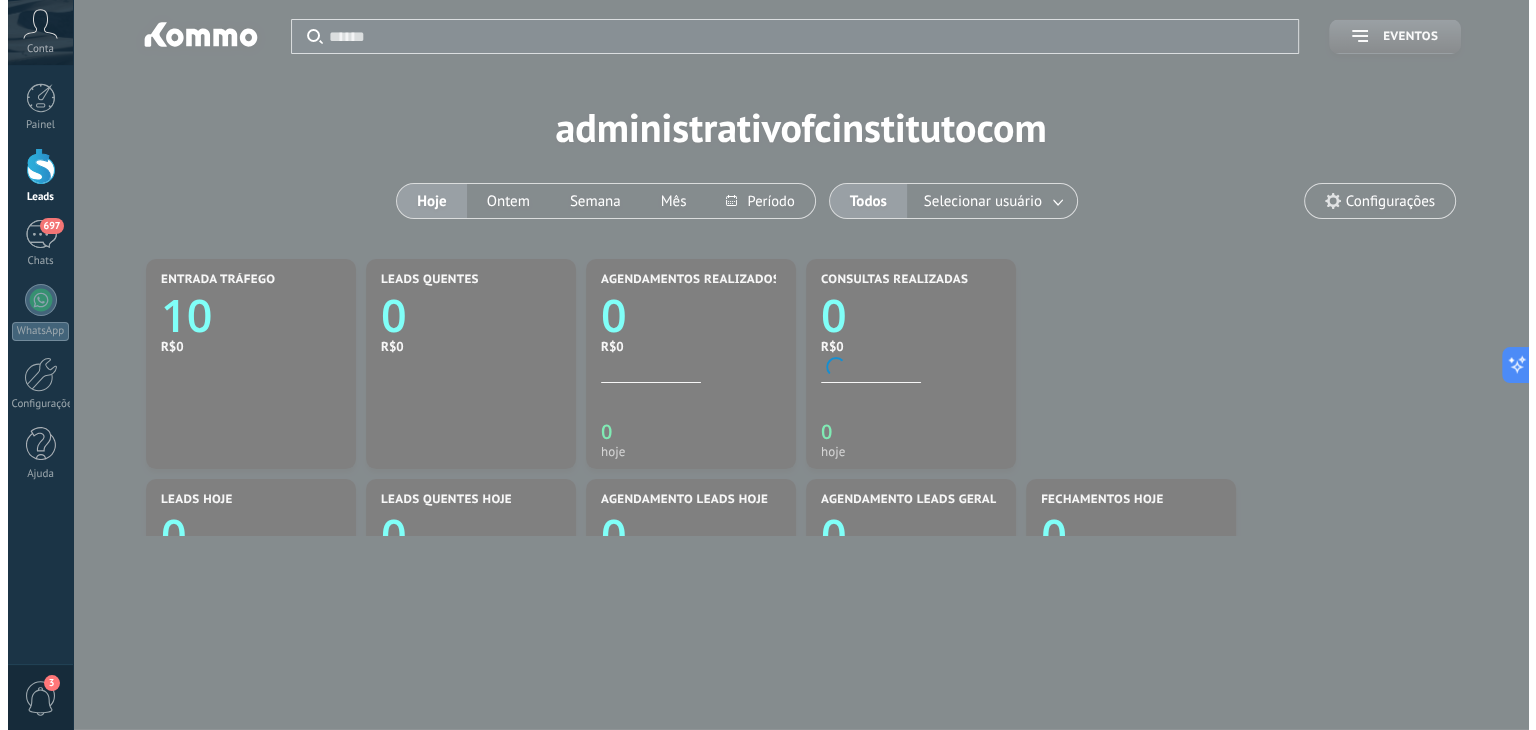 scroll, scrollTop: 0, scrollLeft: 0, axis: both 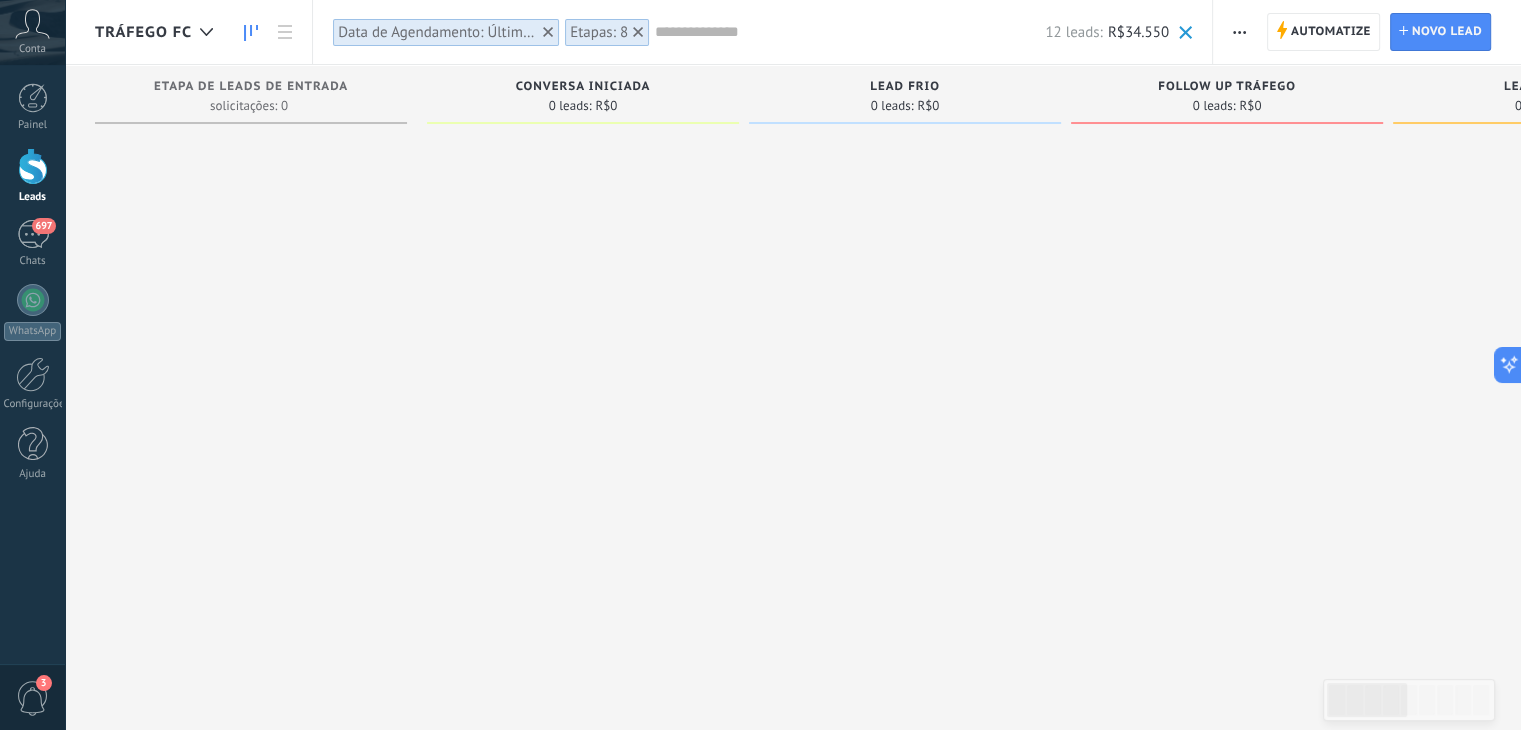 click at bounding box center (850, 32) 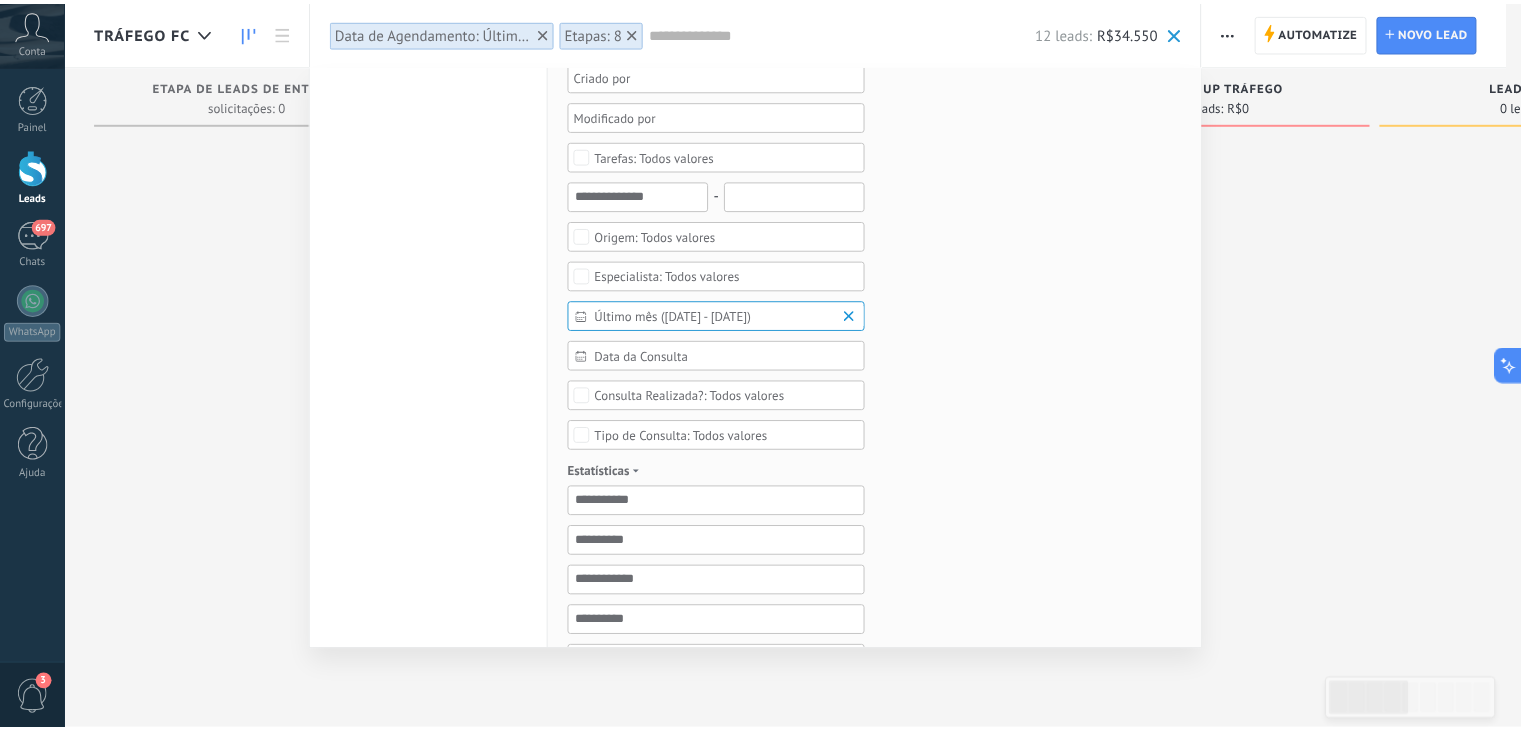 scroll, scrollTop: 460, scrollLeft: 0, axis: vertical 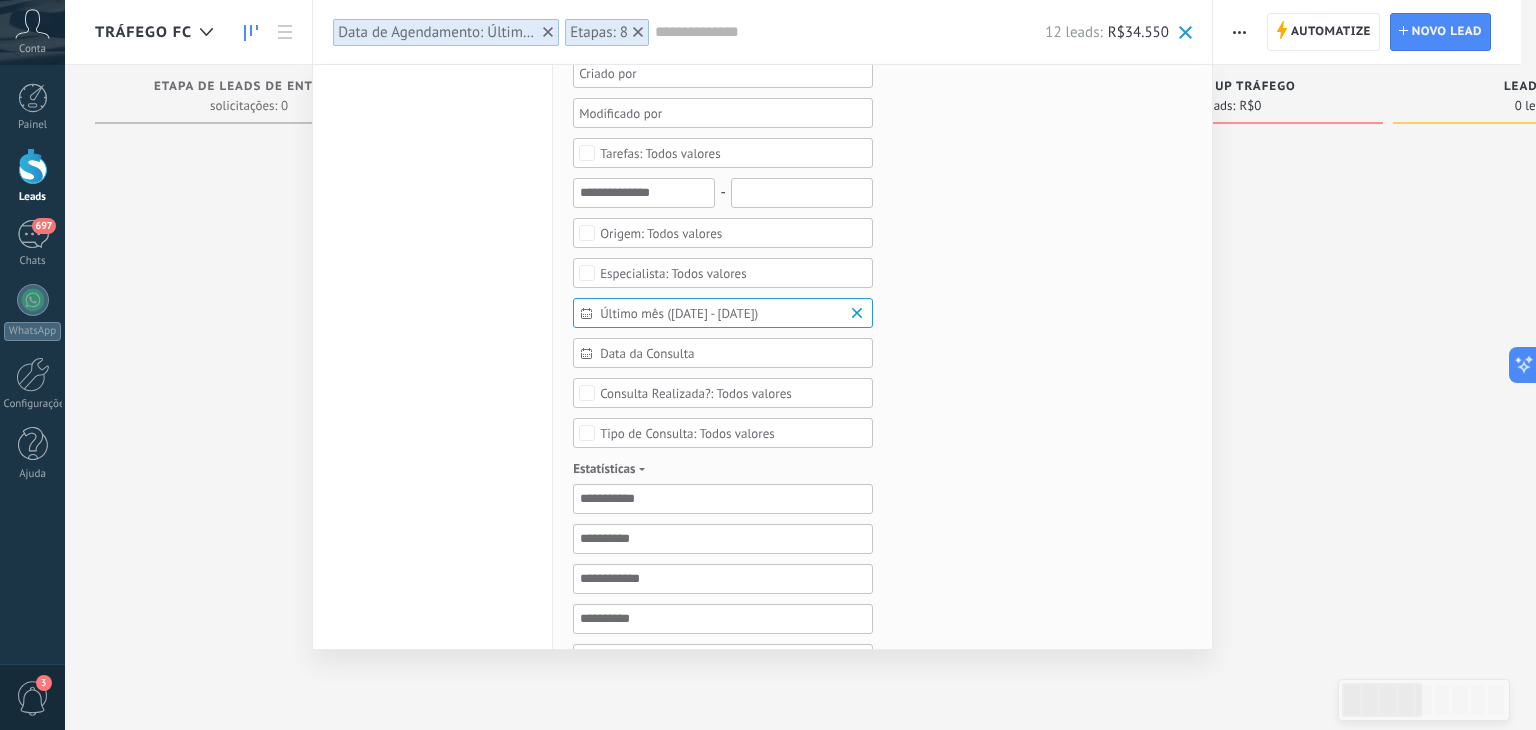 click on "Data da Consulta" at bounding box center (731, 353) 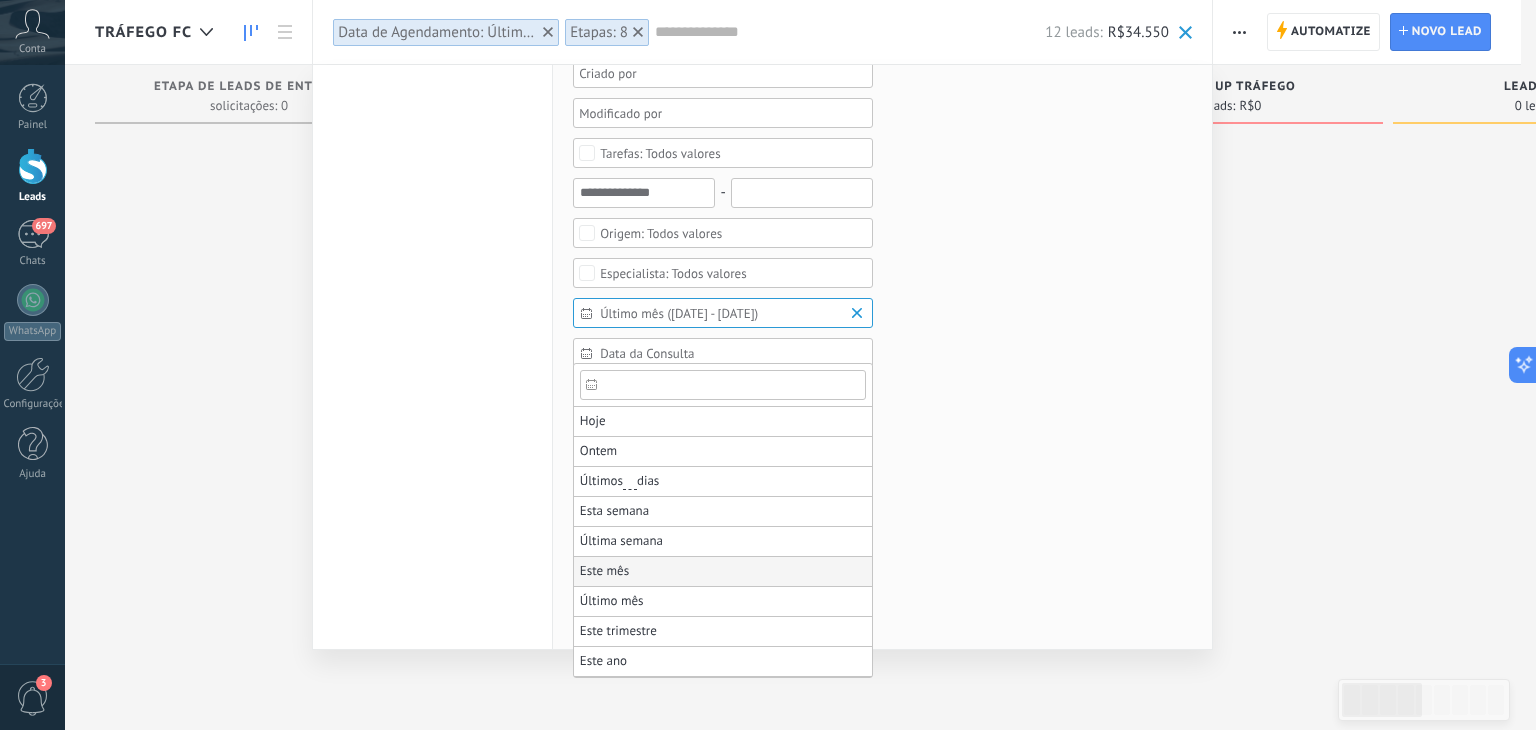 click on "Este mês" at bounding box center (604, 571) 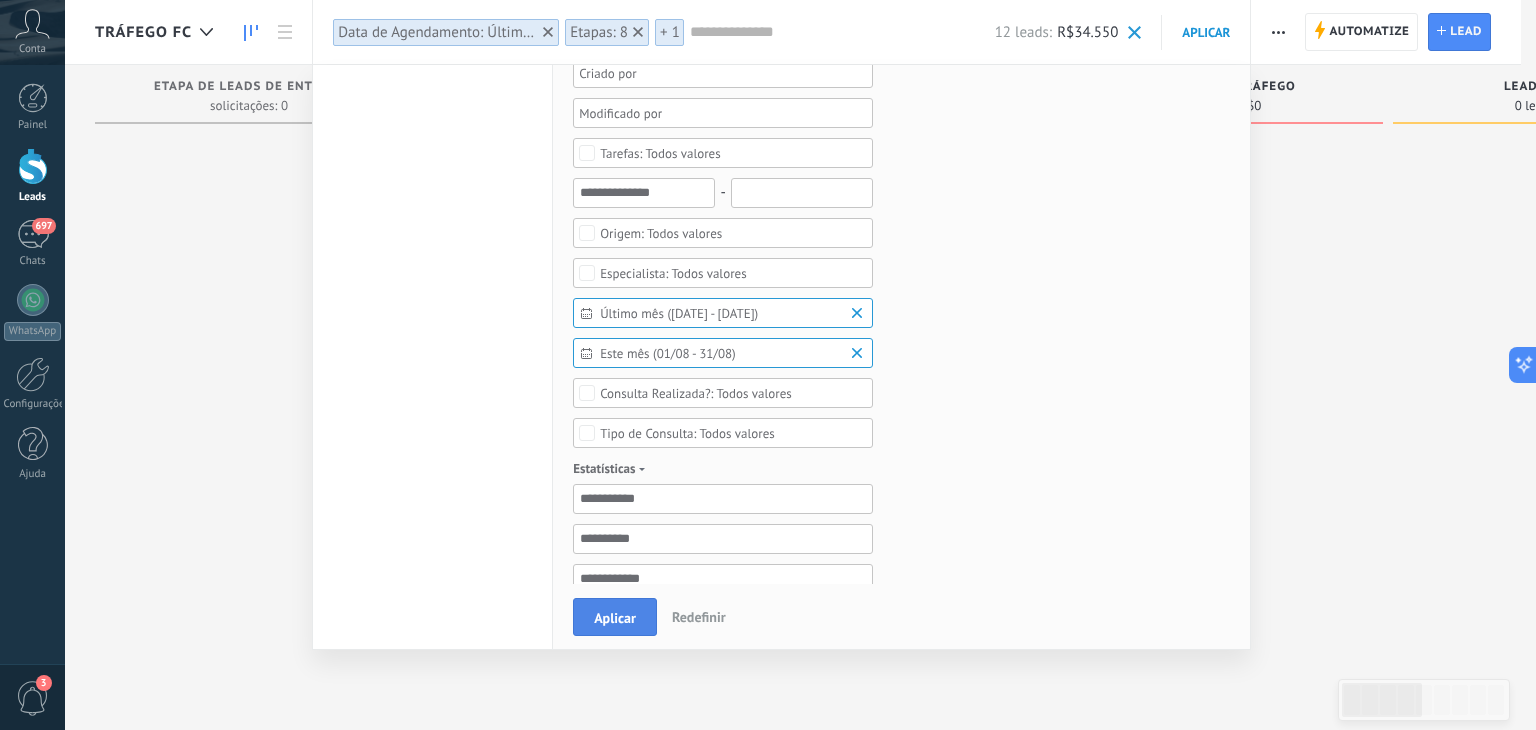 click on "Aplicar" at bounding box center (615, 618) 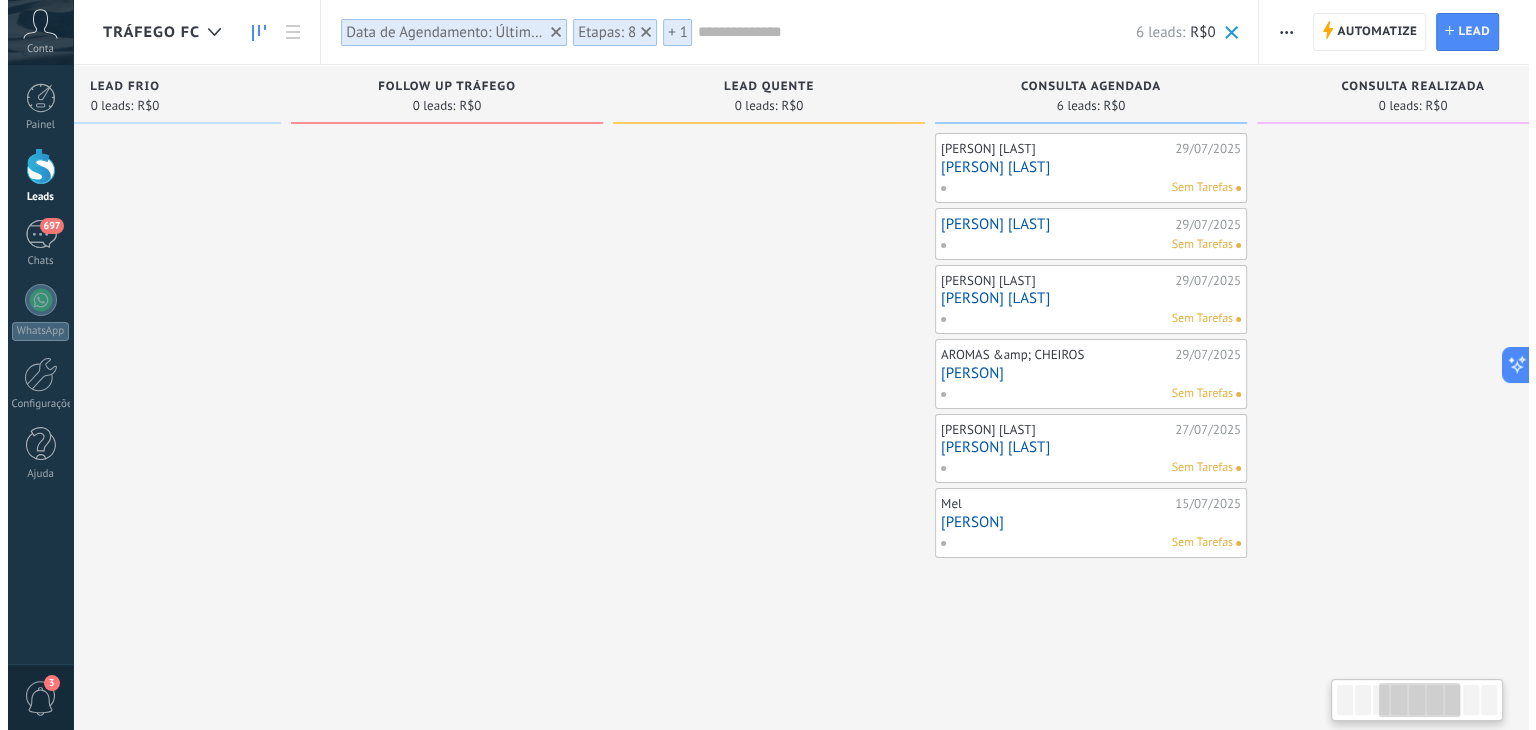 scroll, scrollTop: 0, scrollLeft: 791, axis: horizontal 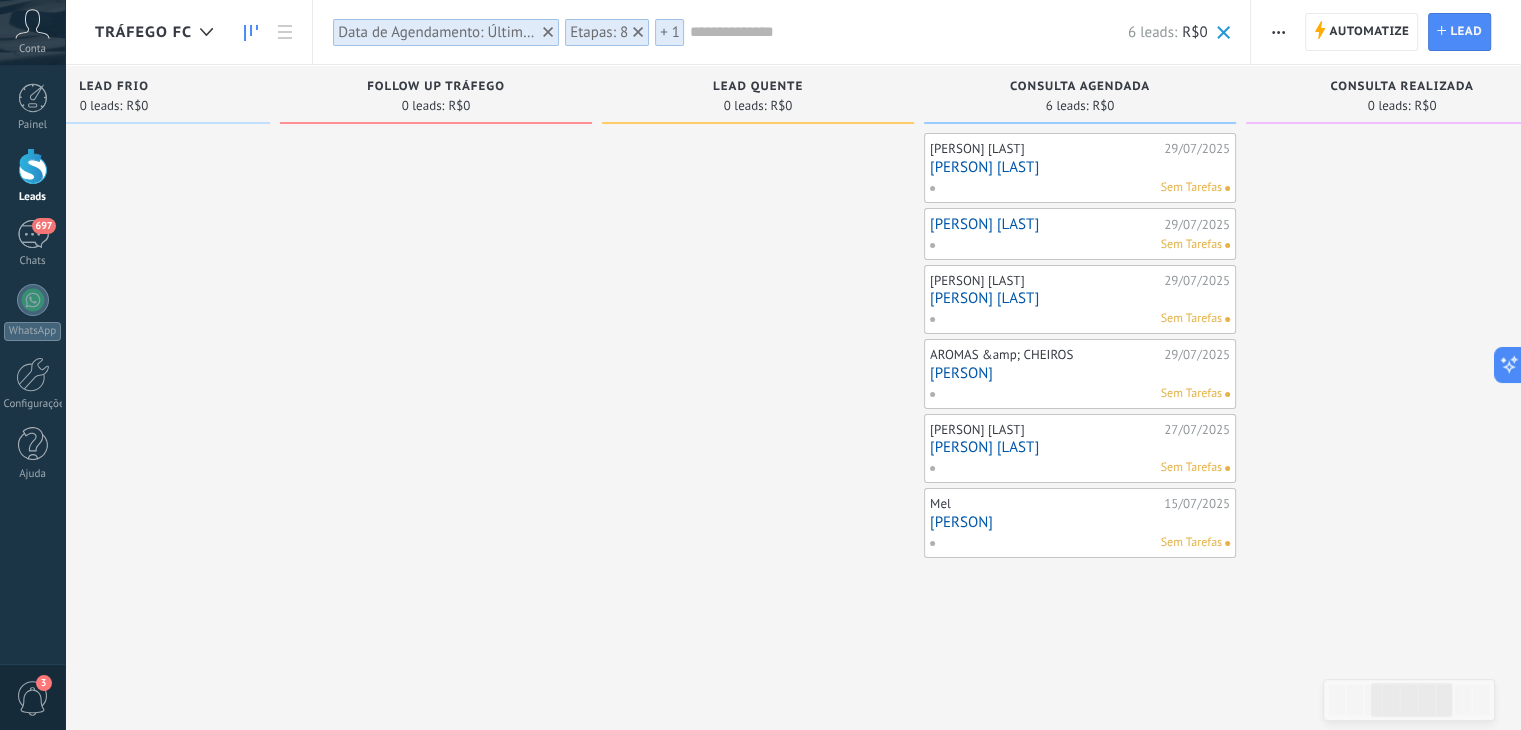 click on "[PERSON] [LAST]" at bounding box center [1080, 447] 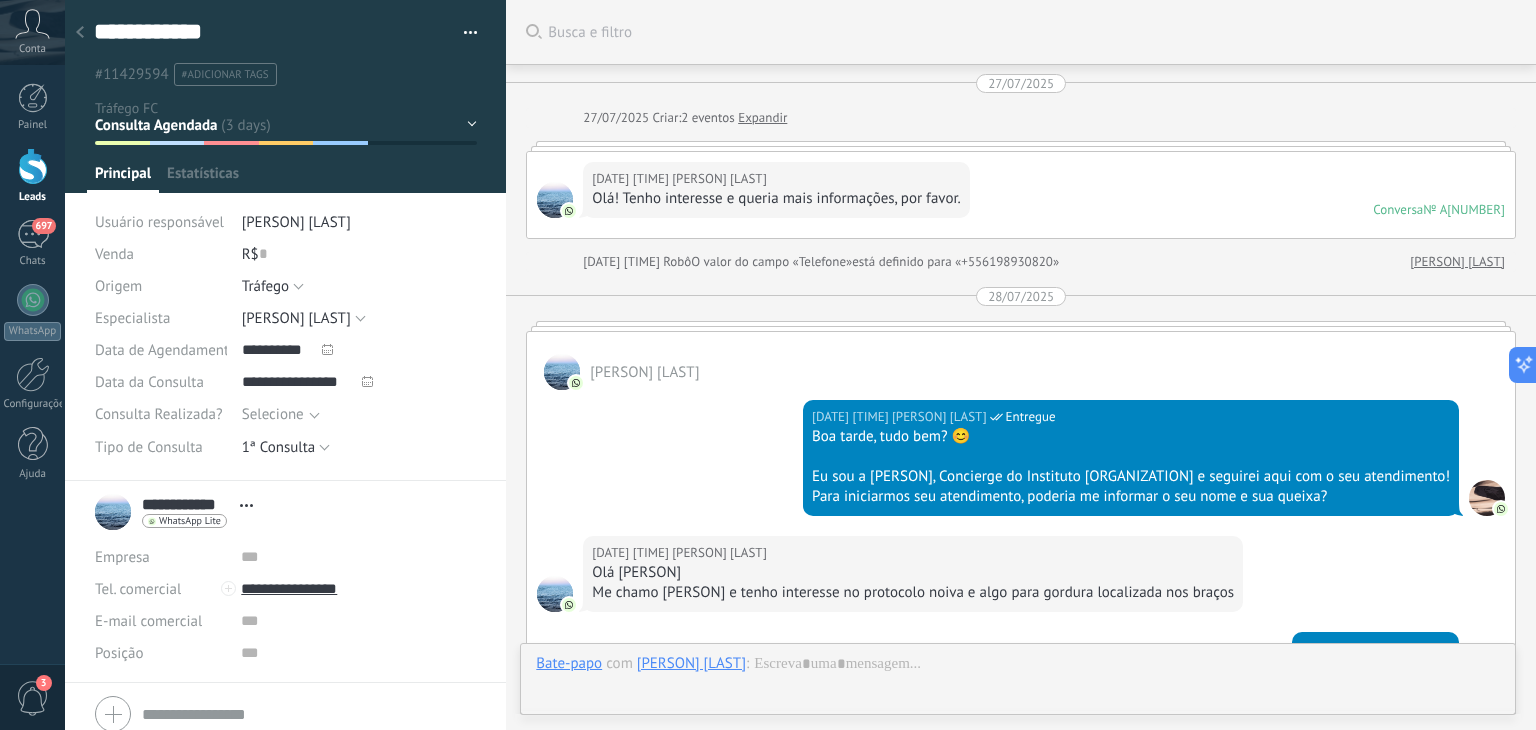 scroll, scrollTop: 29, scrollLeft: 0, axis: vertical 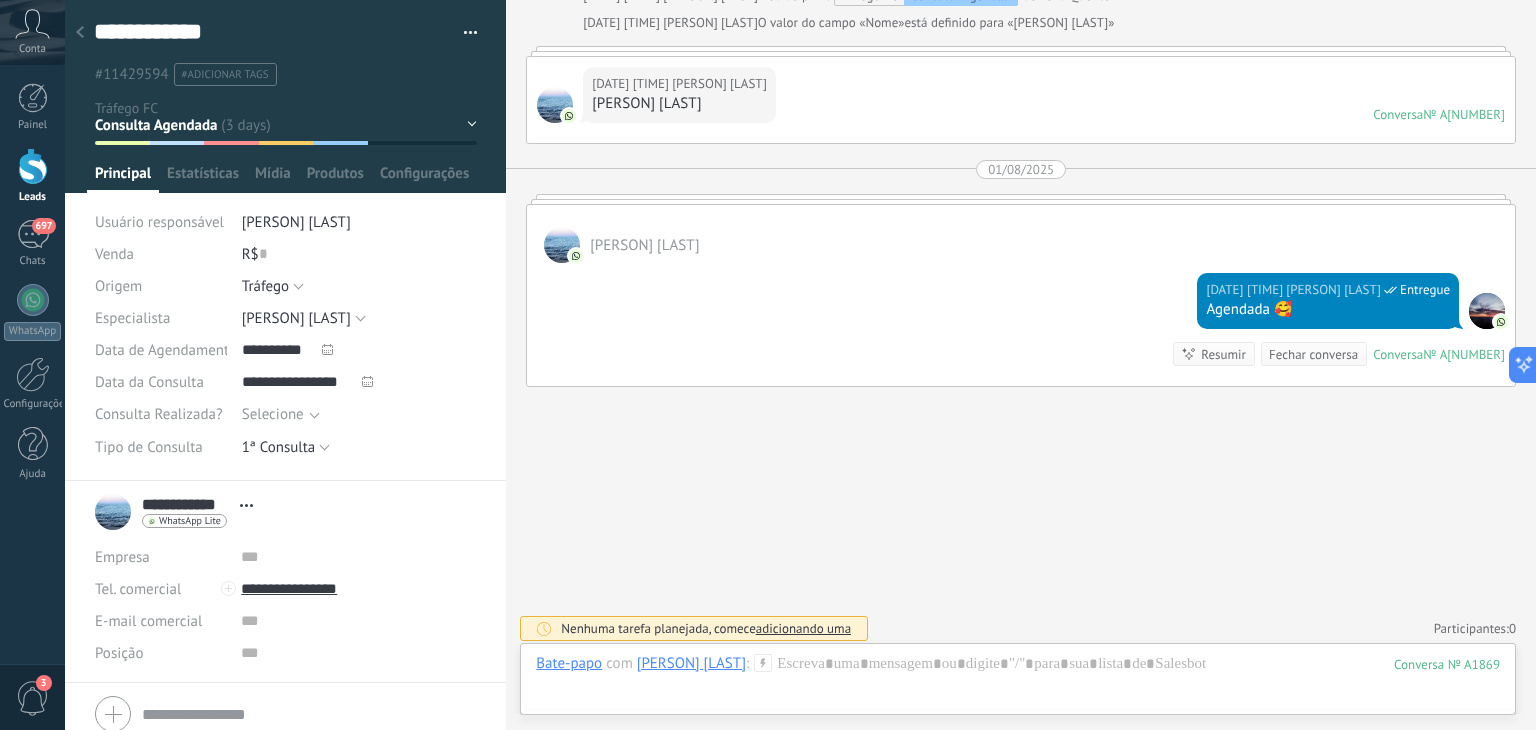 click at bounding box center [80, 33] 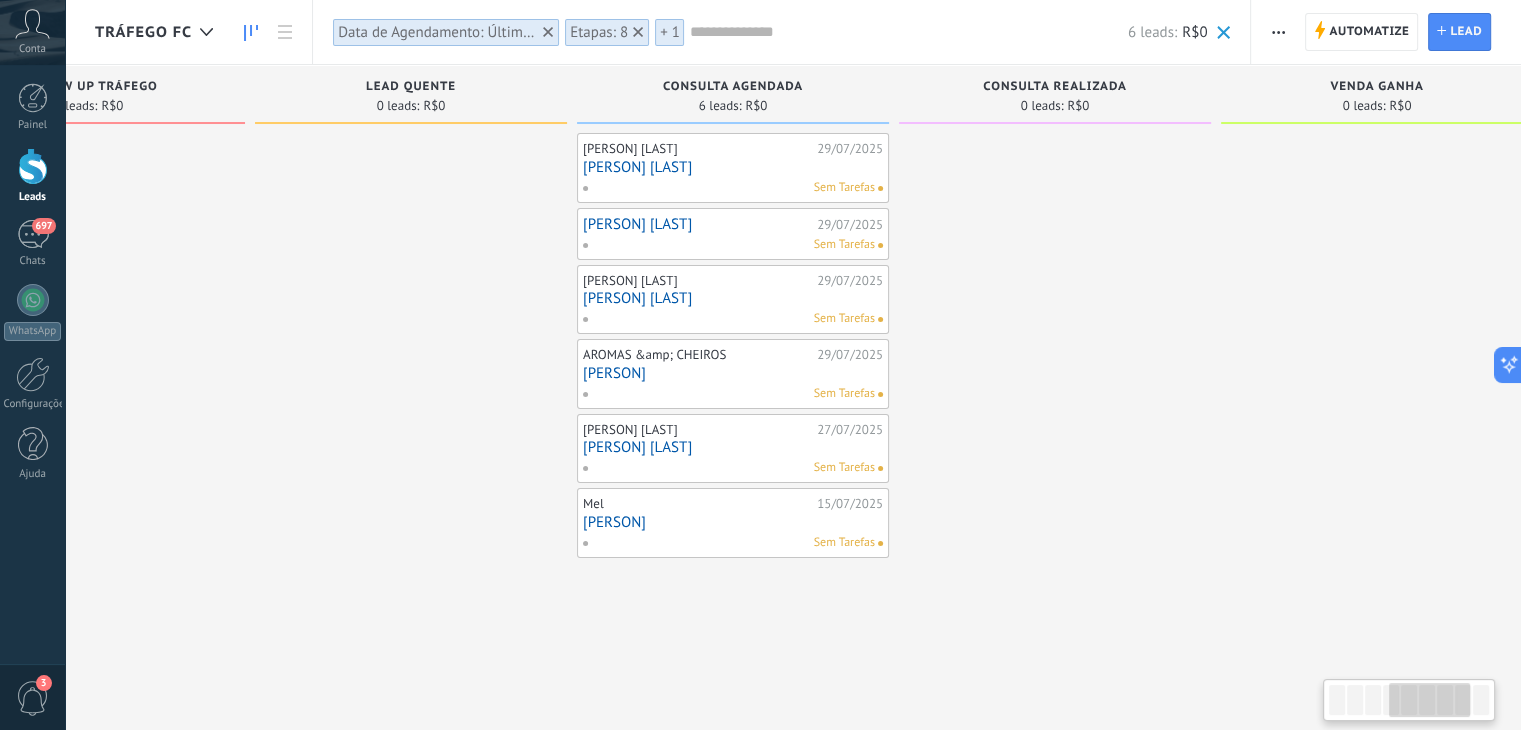 scroll, scrollTop: 0, scrollLeft: 1159, axis: horizontal 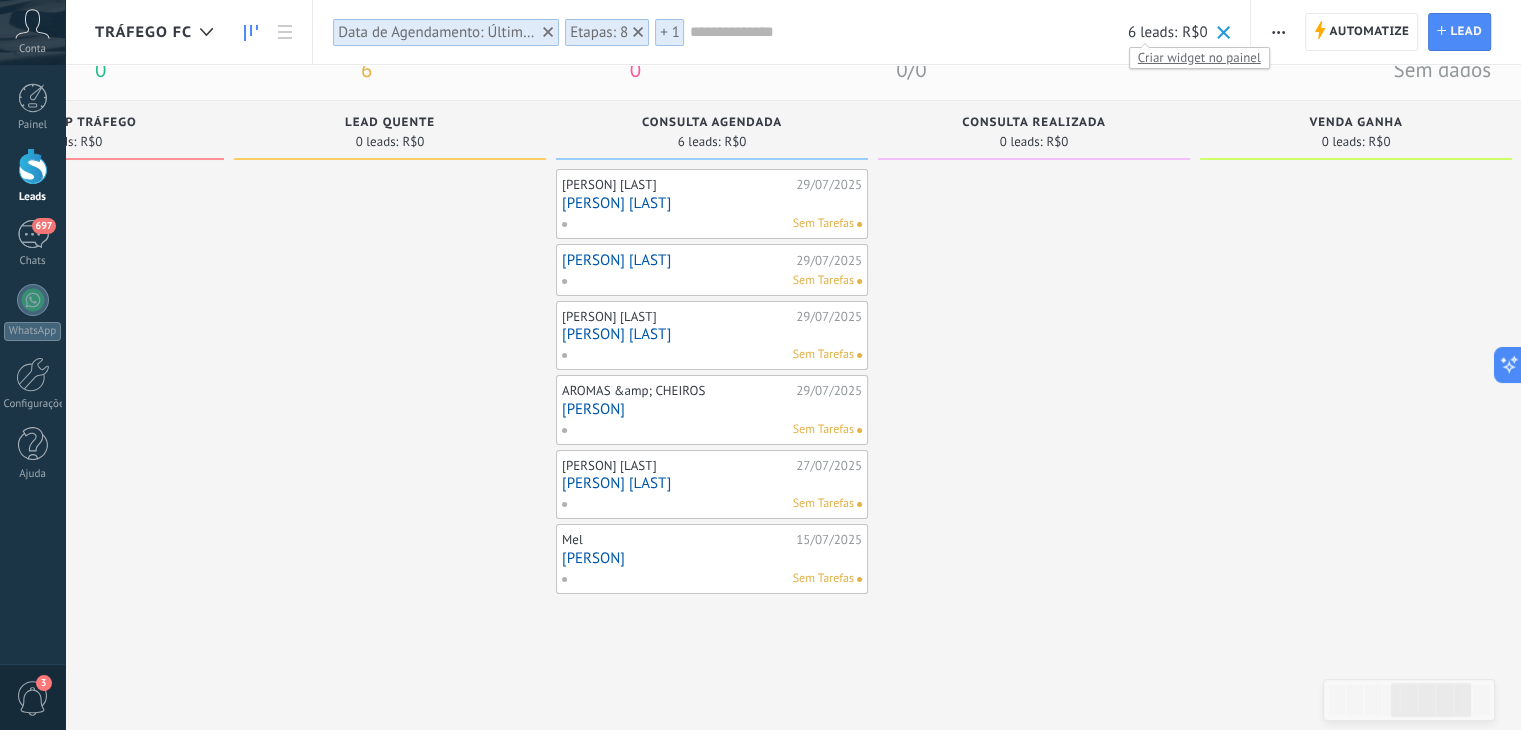 click on "Criar widget no painel" at bounding box center [1199, 57] 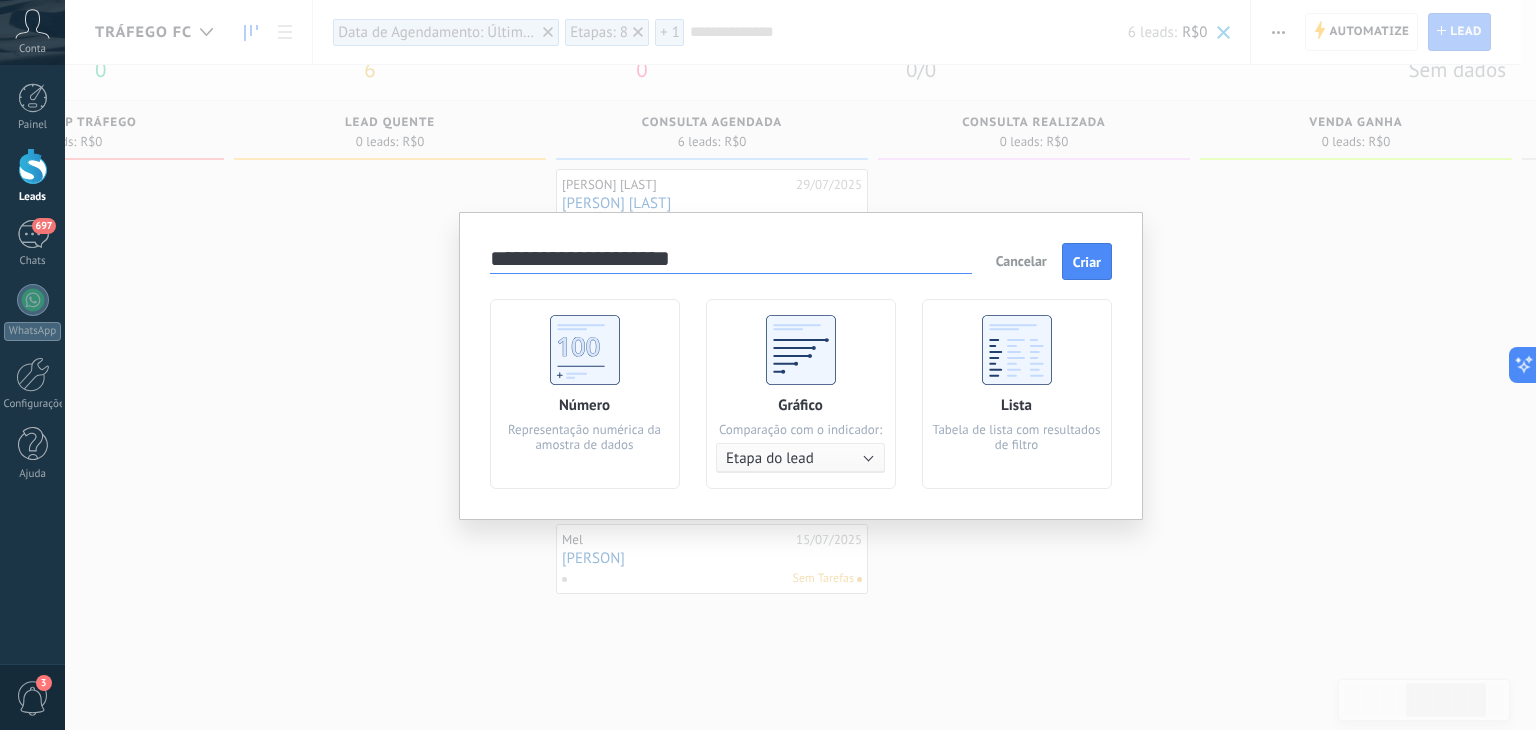 type on "**********" 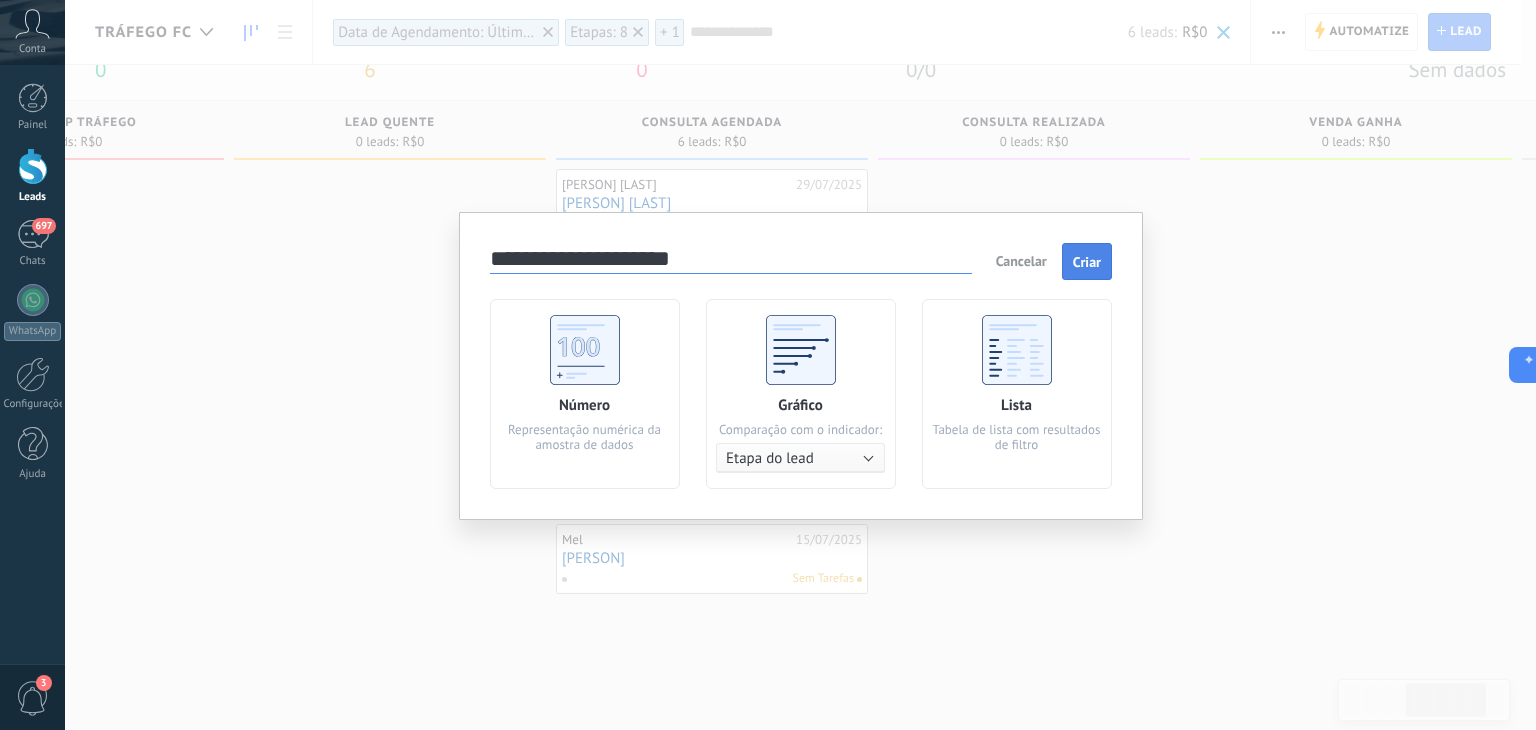 click on "Criar" at bounding box center [1087, 262] 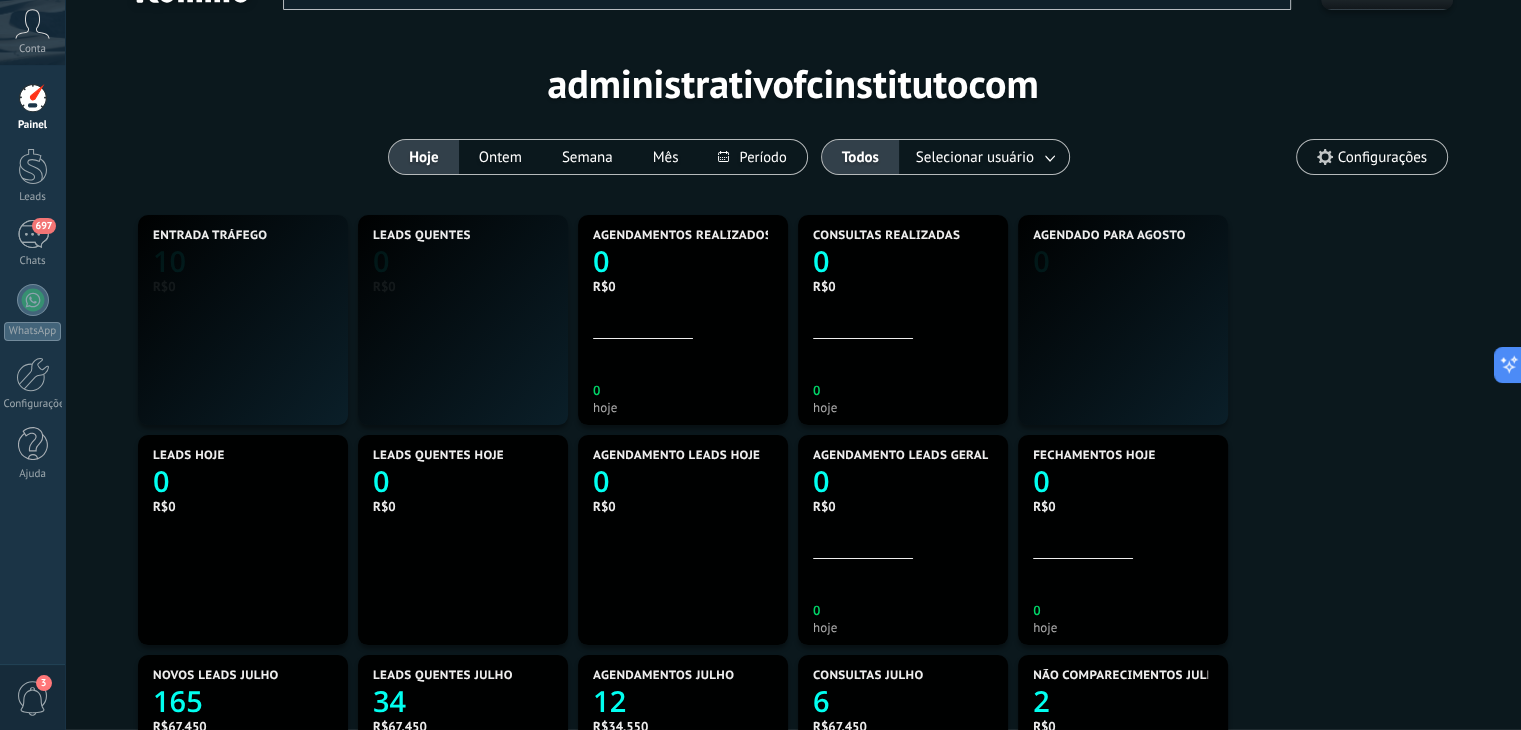 scroll, scrollTop: 0, scrollLeft: 0, axis: both 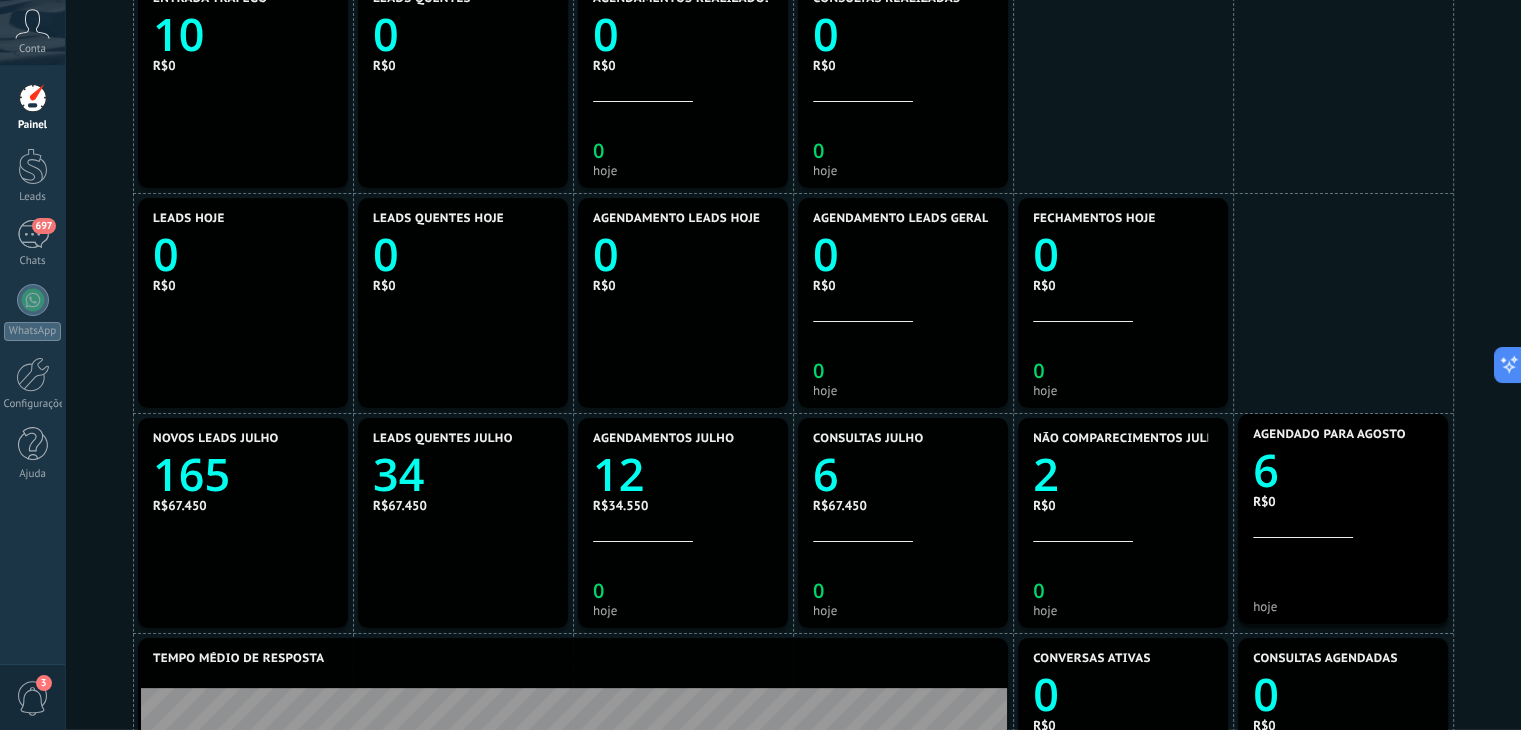 drag, startPoint x: 1107, startPoint y: 73, endPoint x: 1344, endPoint y: 509, distance: 496.25095 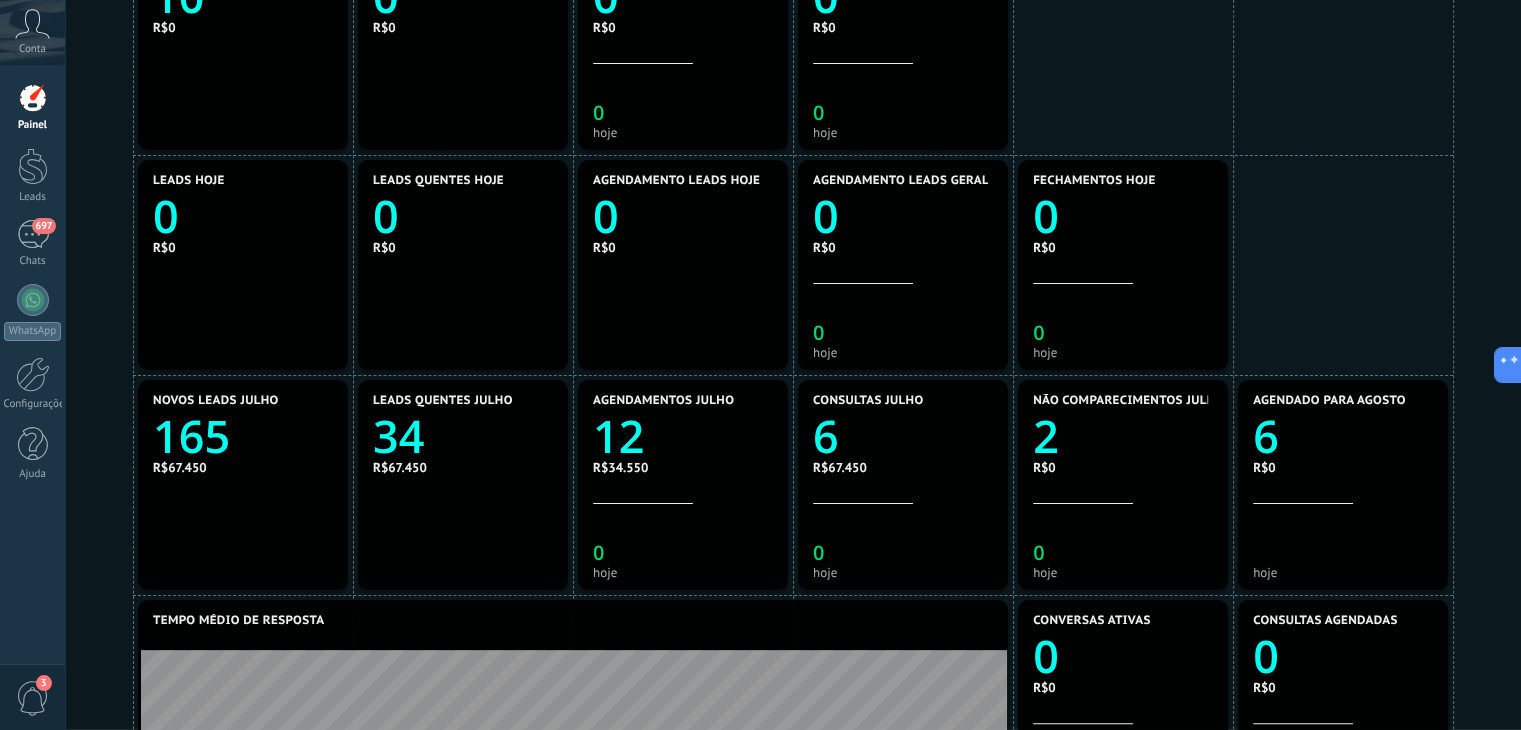 scroll, scrollTop: 320, scrollLeft: 0, axis: vertical 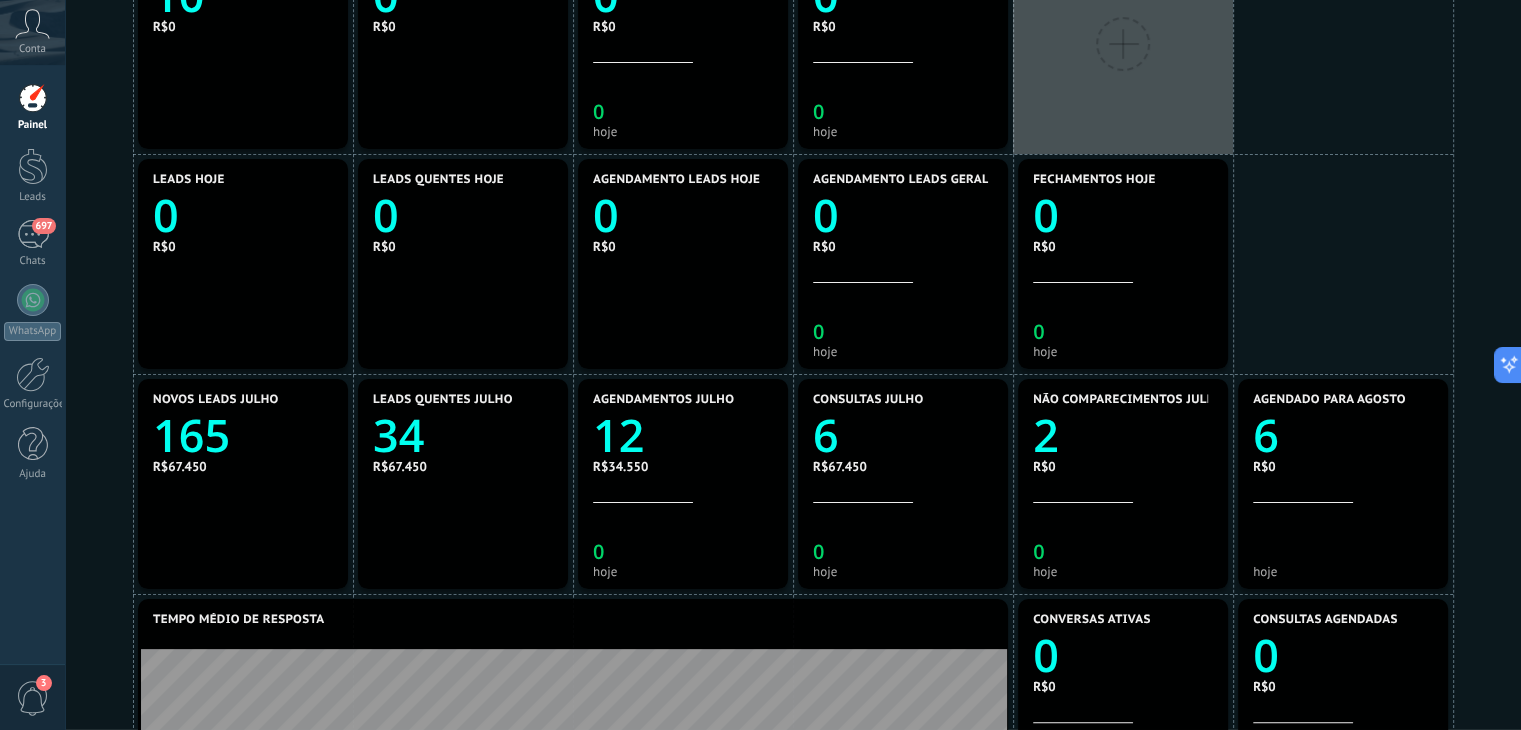 click at bounding box center [1123, 44] 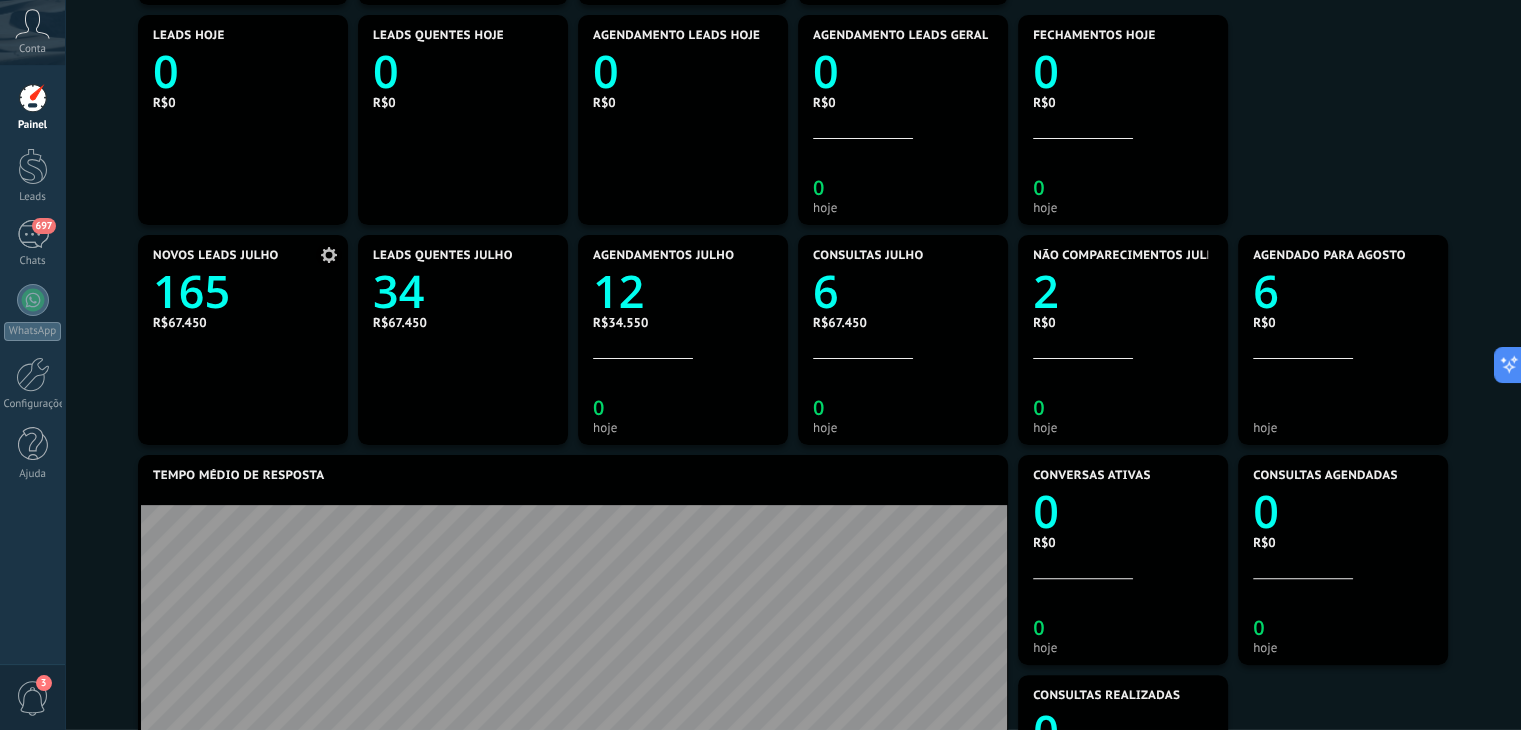 scroll, scrollTop: 465, scrollLeft: 0, axis: vertical 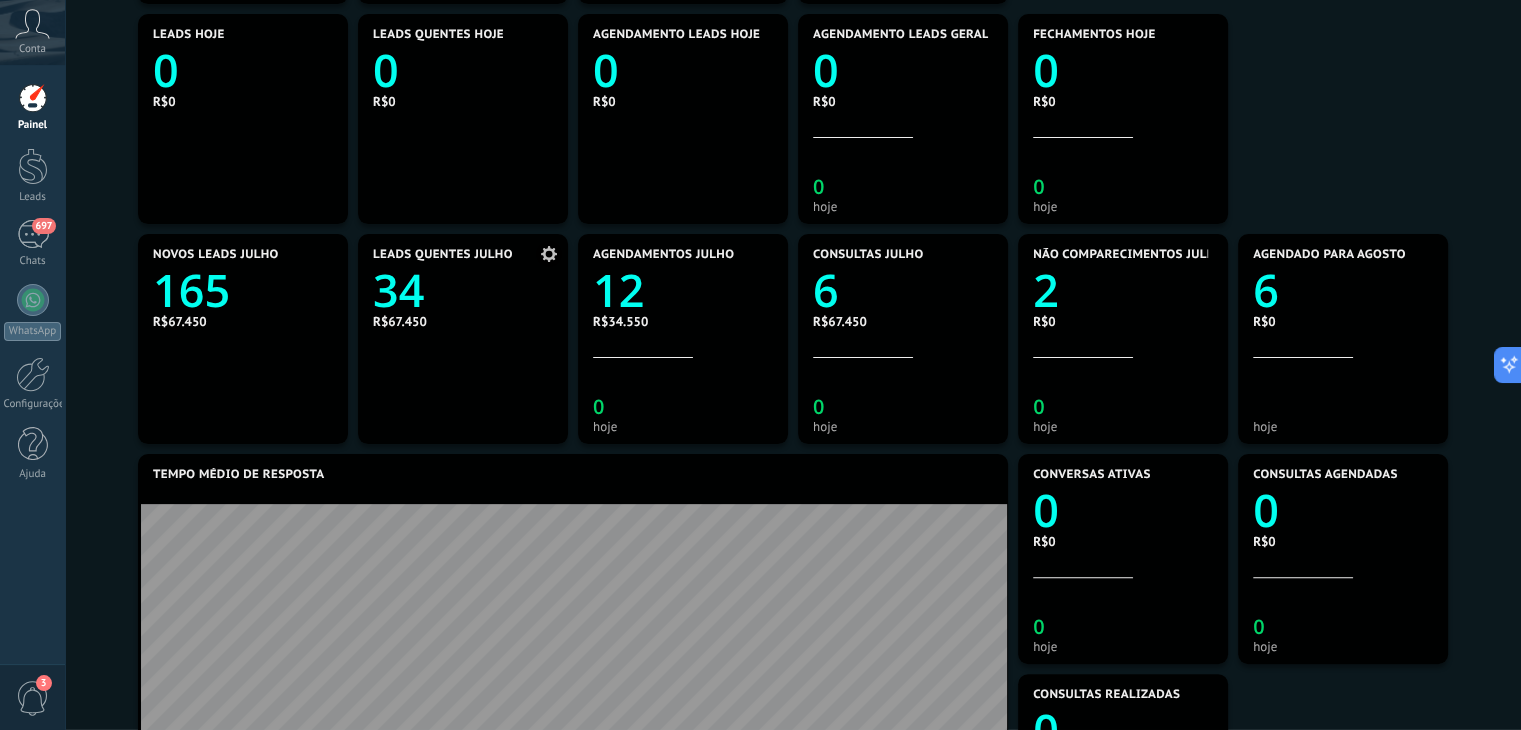 click on "34" 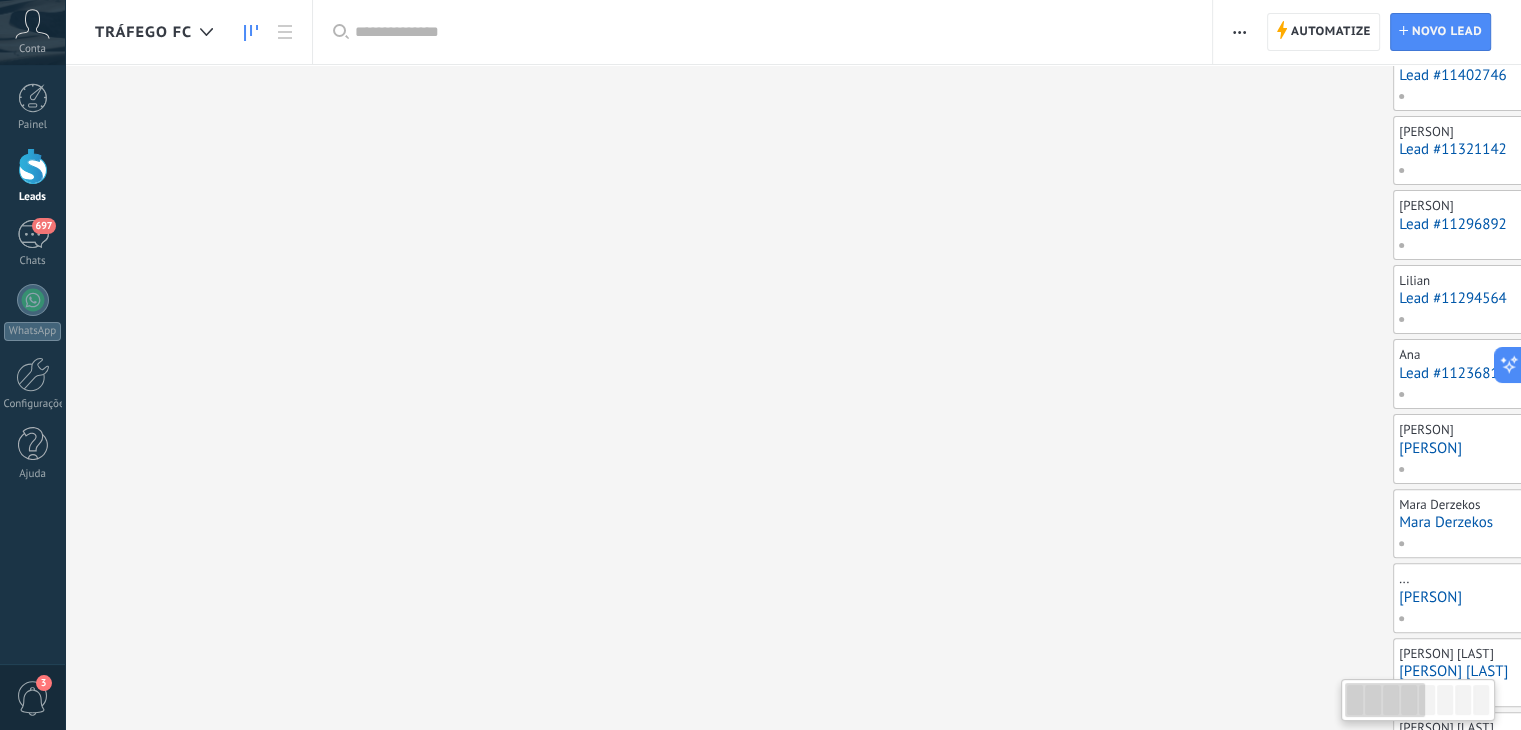scroll, scrollTop: 0, scrollLeft: 0, axis: both 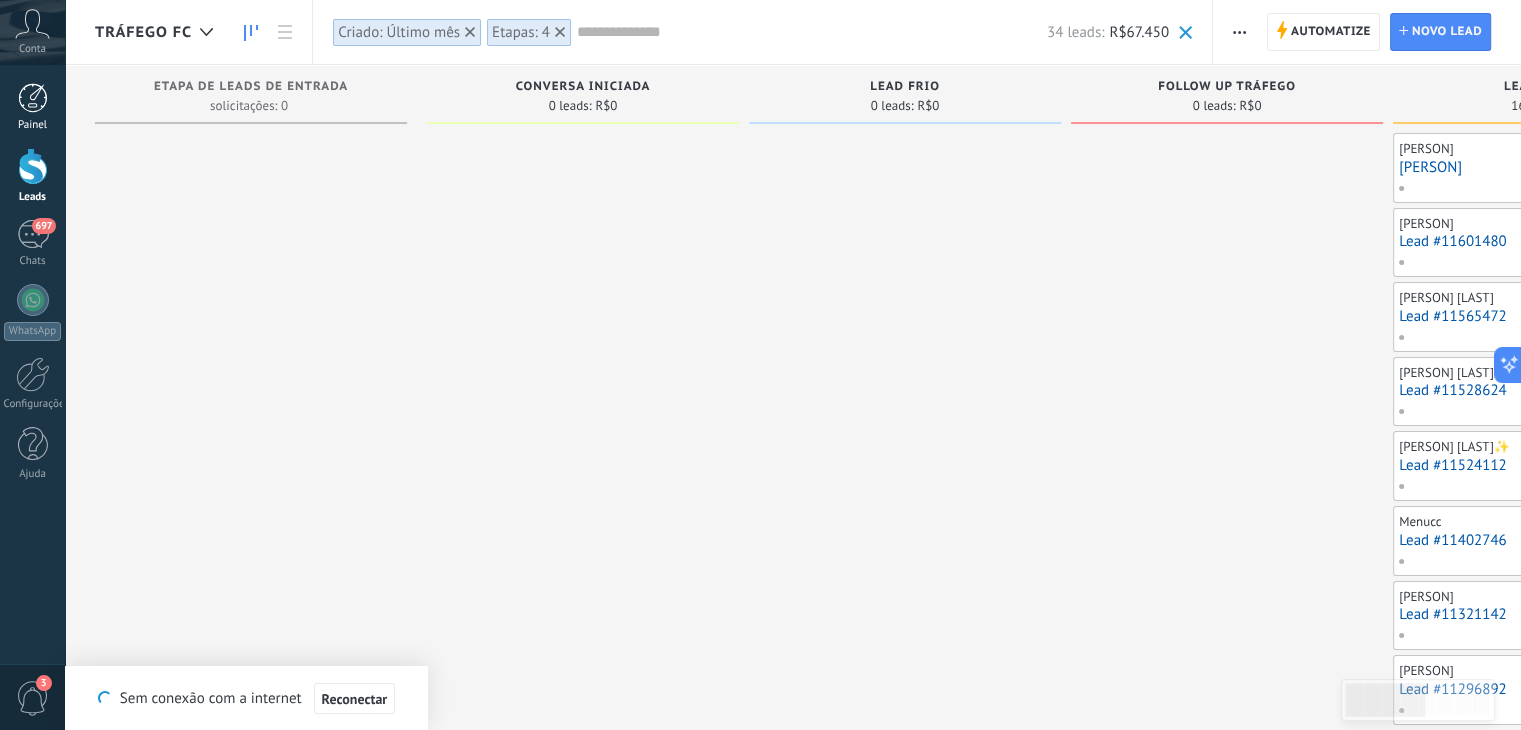 click at bounding box center [33, 98] 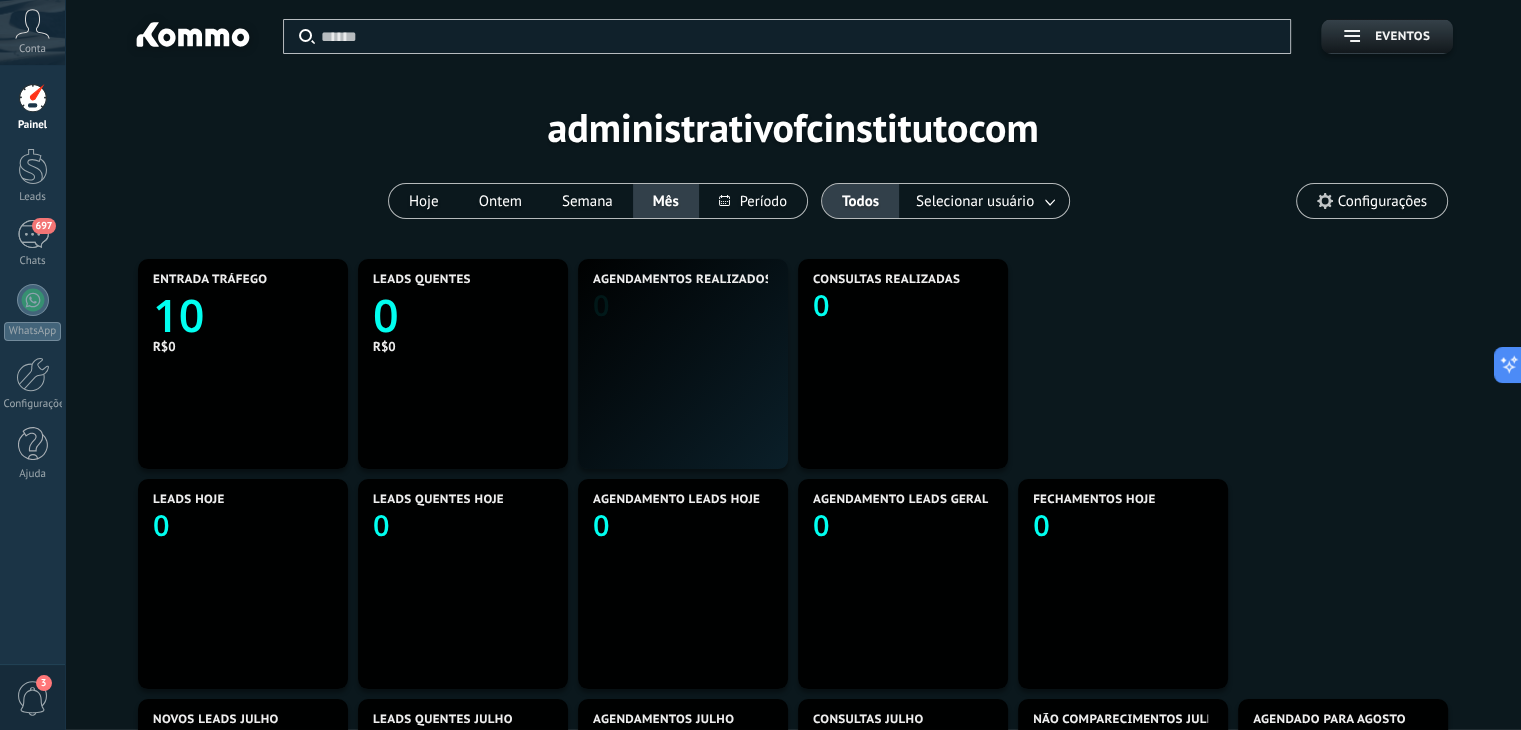 scroll, scrollTop: 999627, scrollLeft: 999134, axis: both 